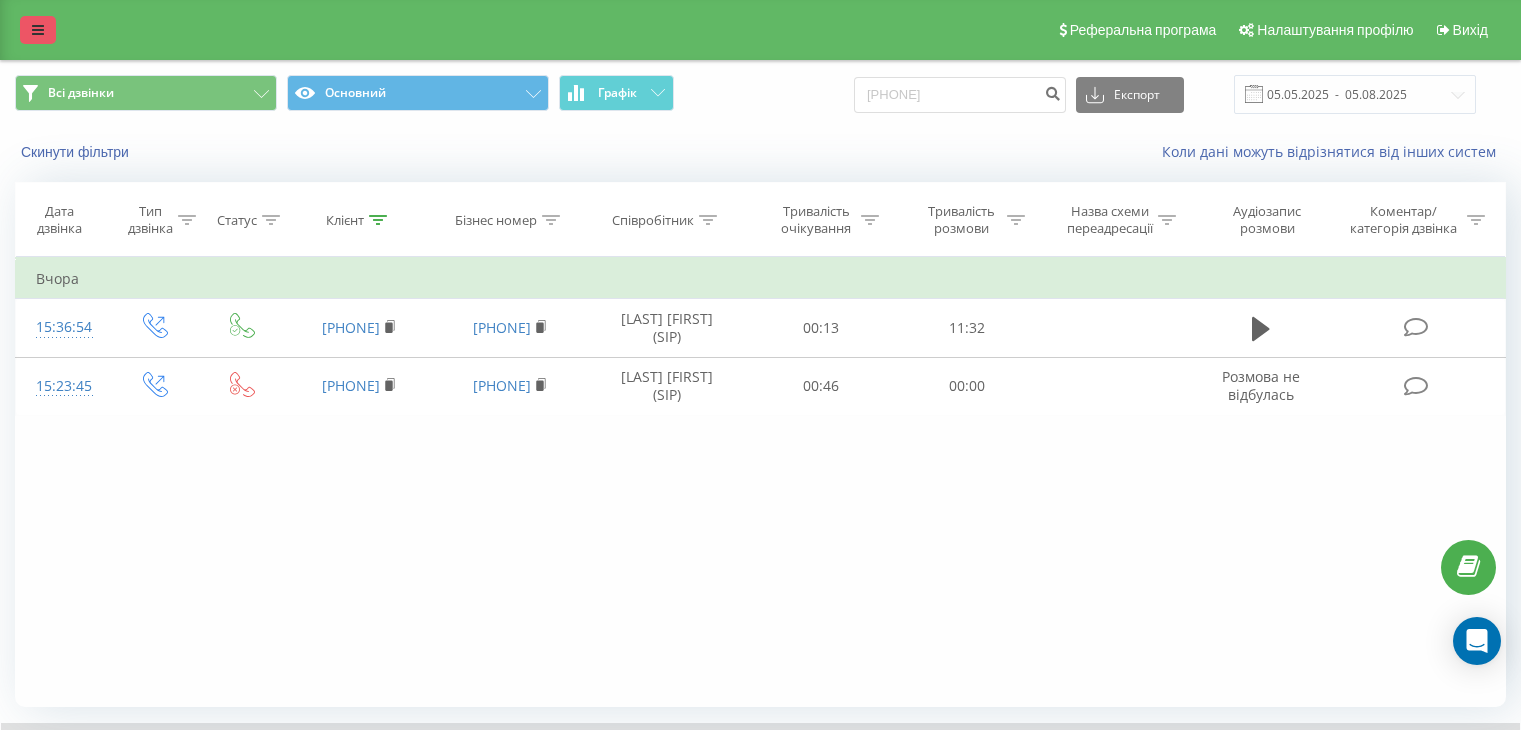 scroll, scrollTop: 0, scrollLeft: 0, axis: both 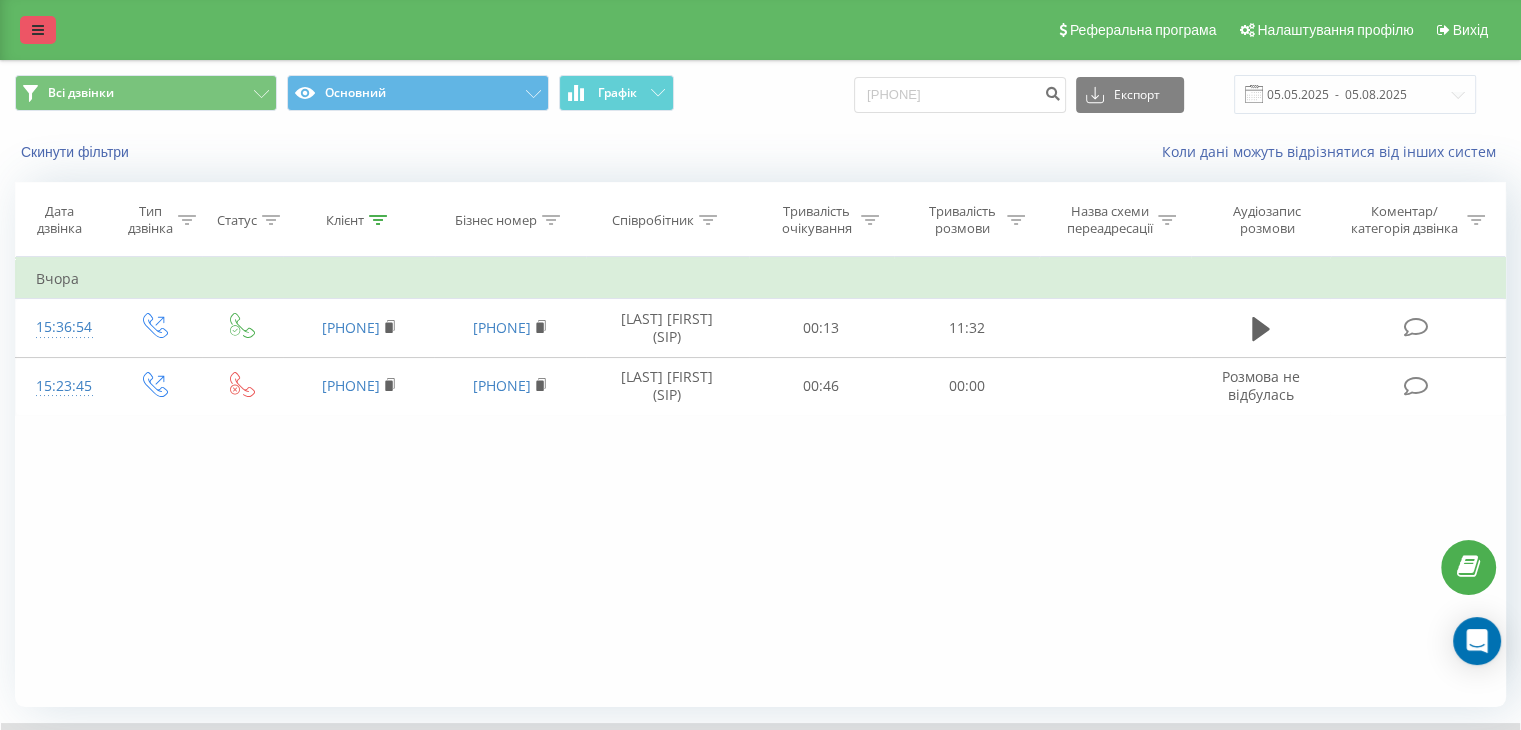 click at bounding box center [38, 30] 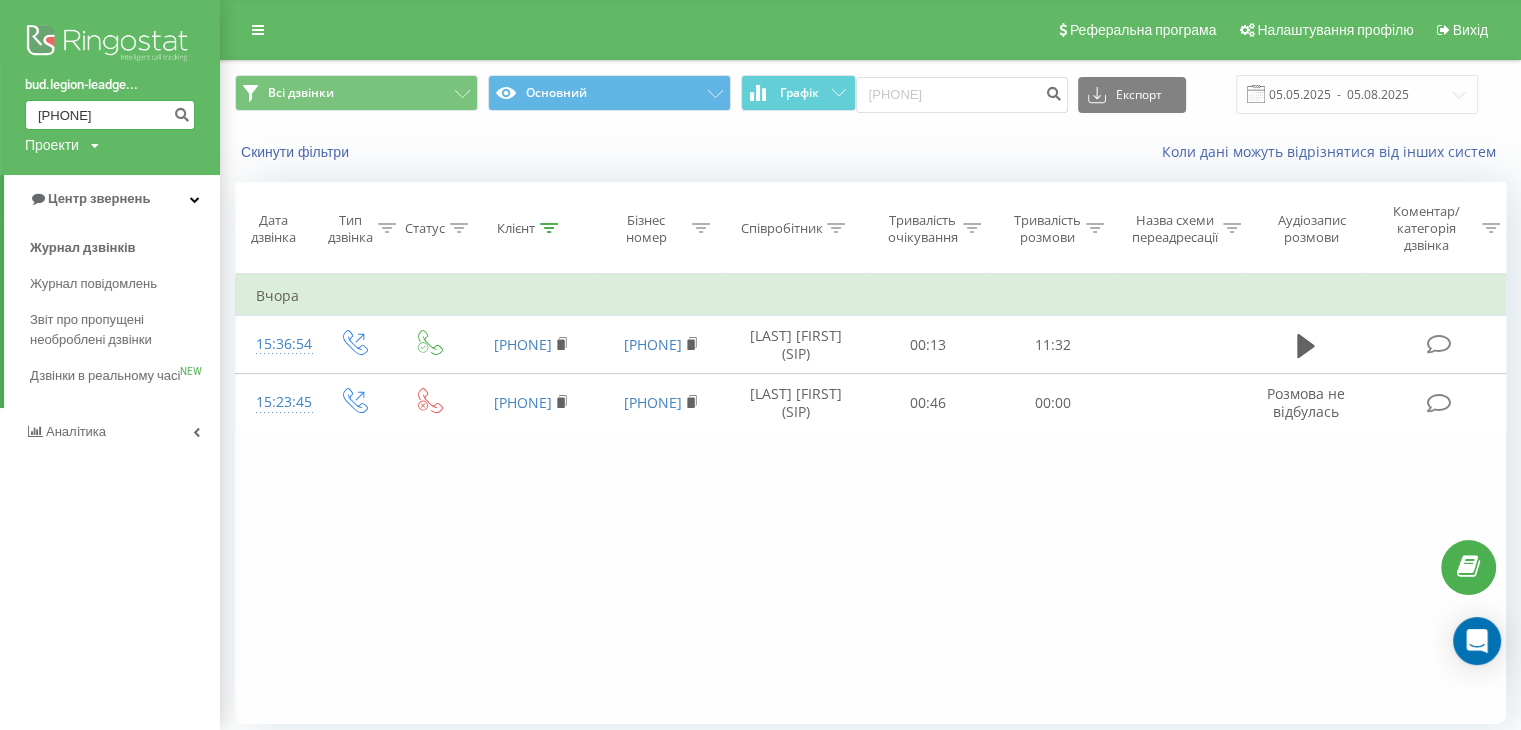 click on "0963627073" at bounding box center [110, 115] 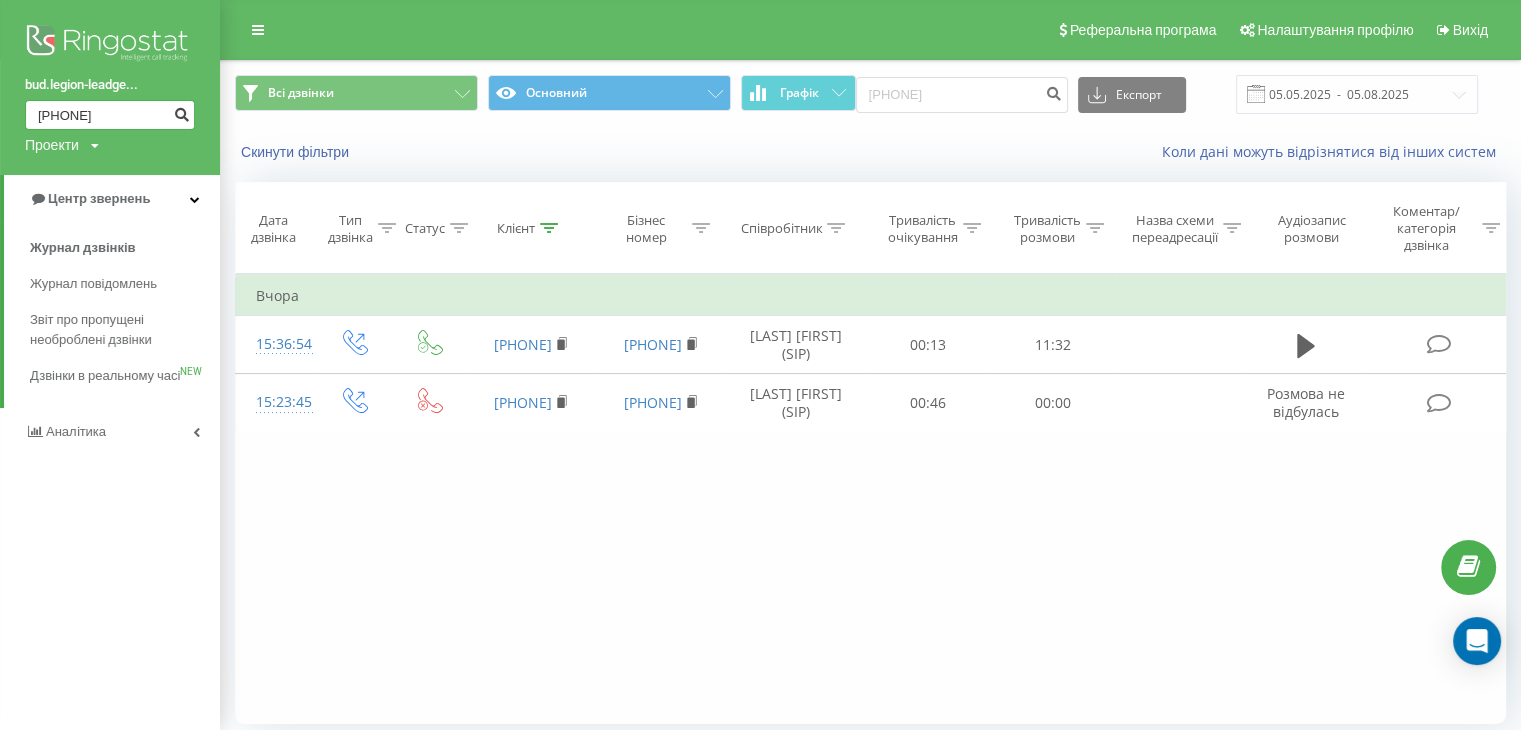 type on "380677367244" 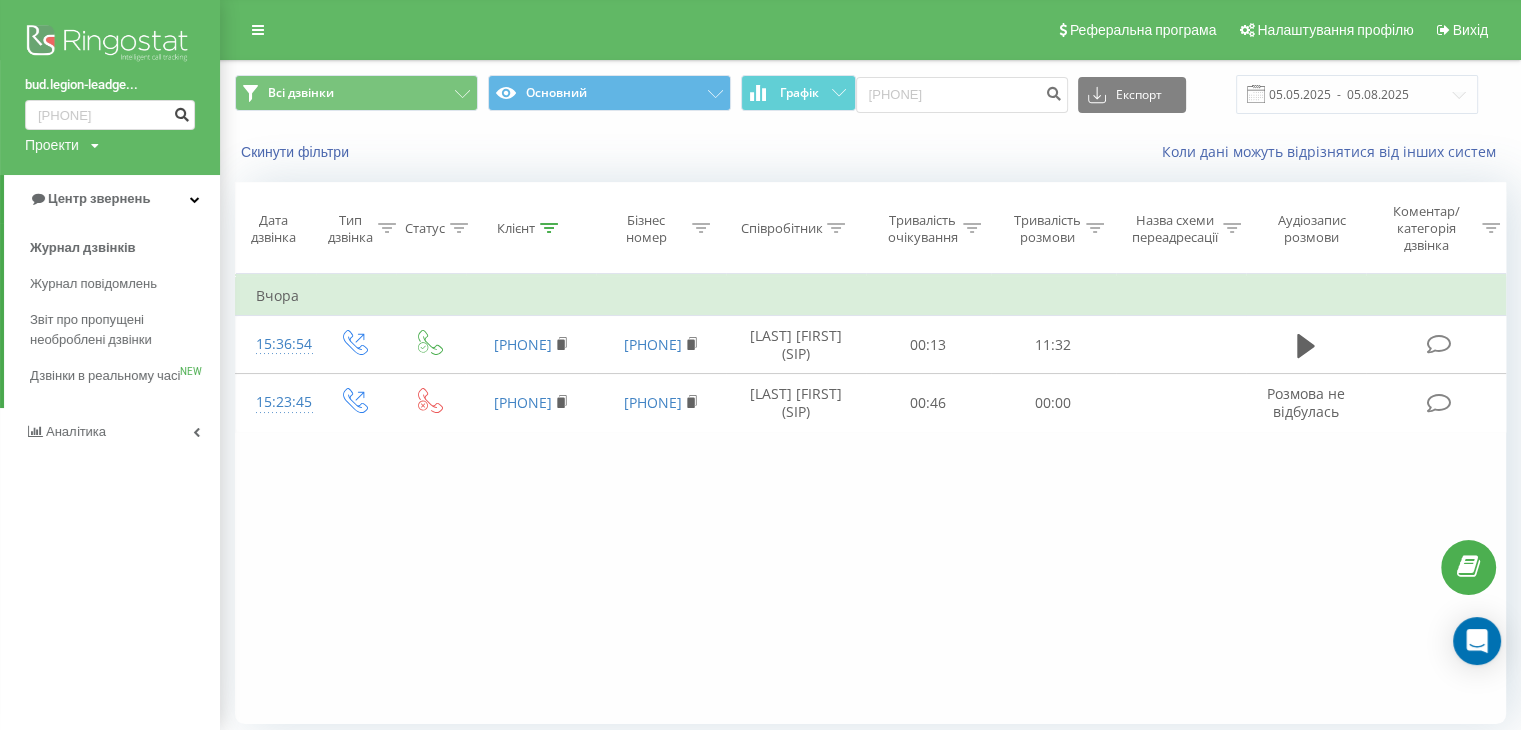 click at bounding box center (181, 112) 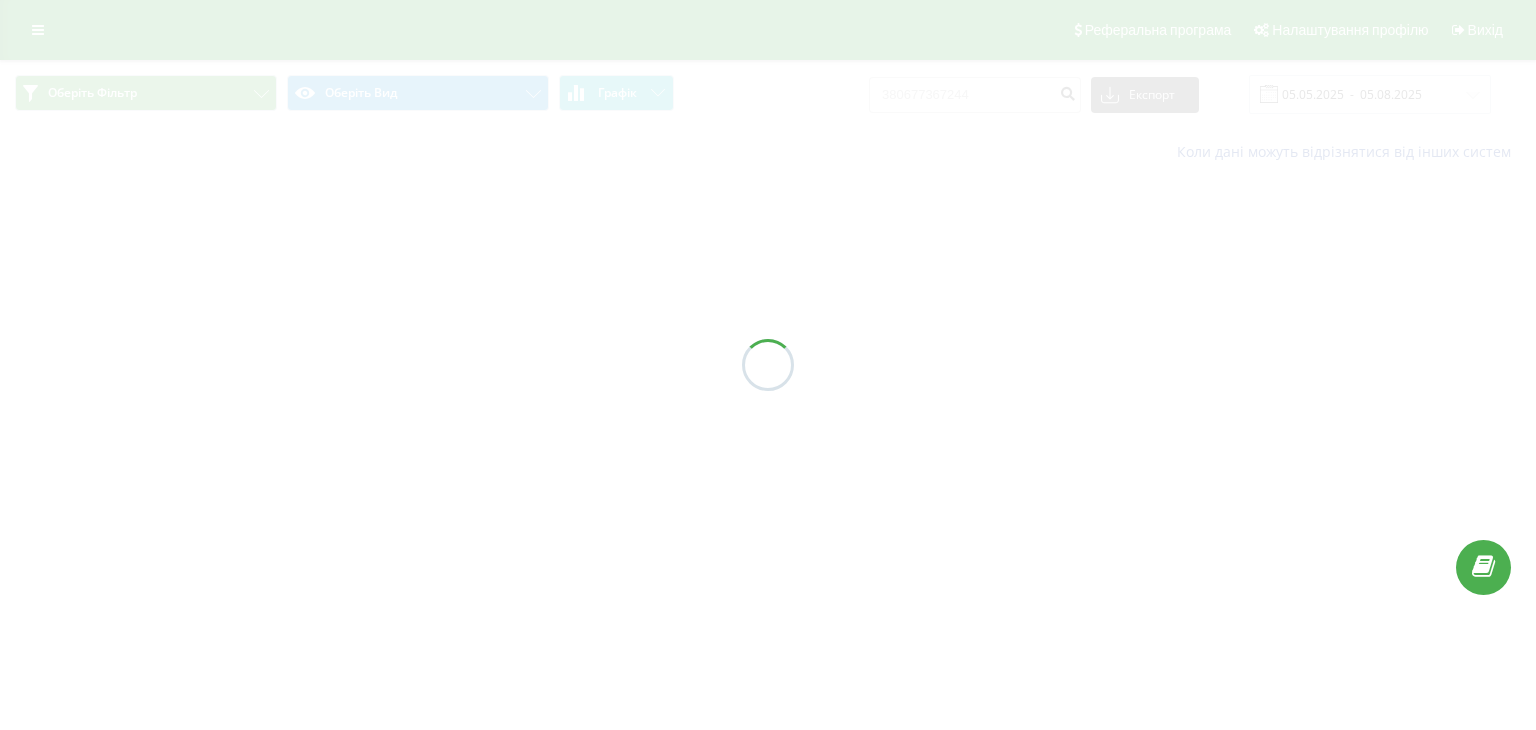 scroll, scrollTop: 0, scrollLeft: 0, axis: both 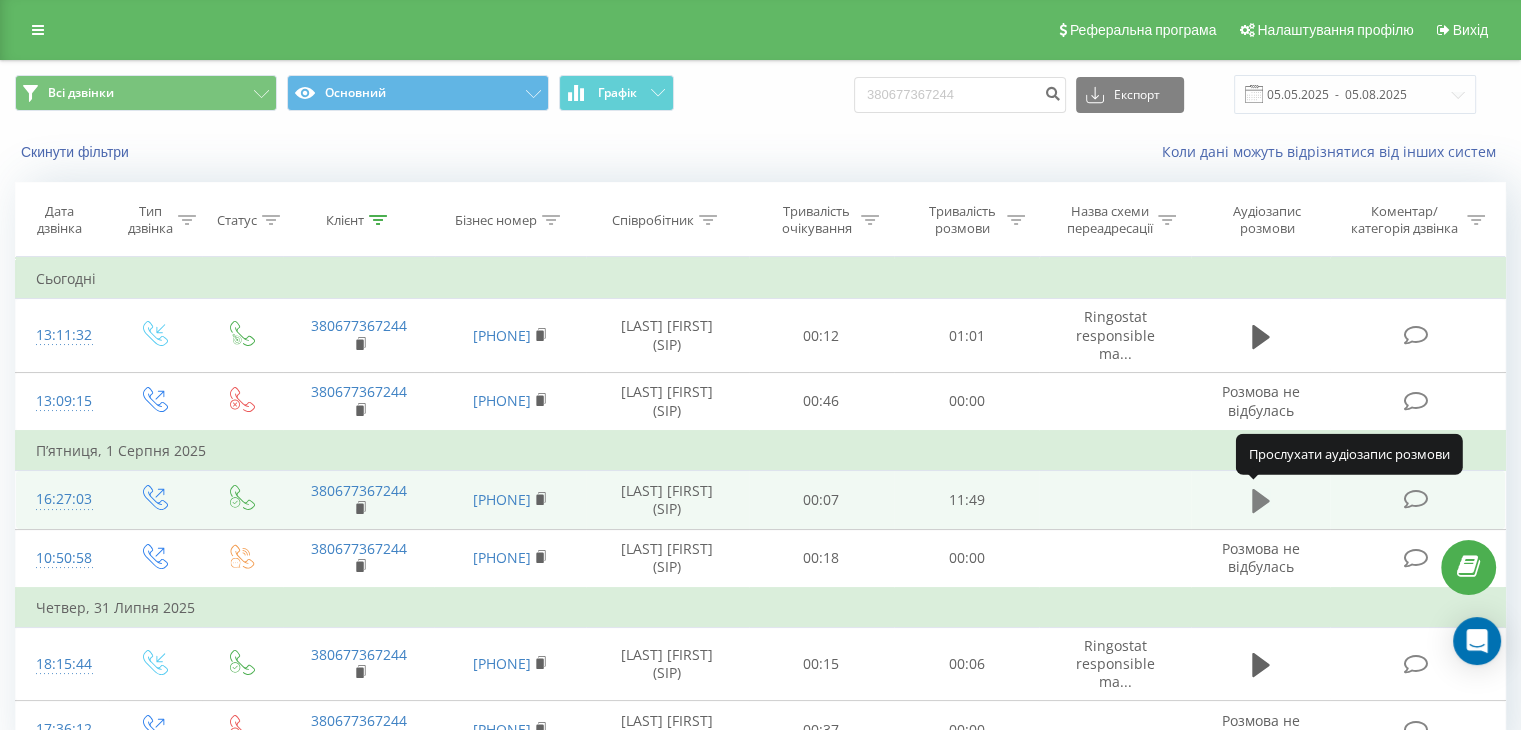 click 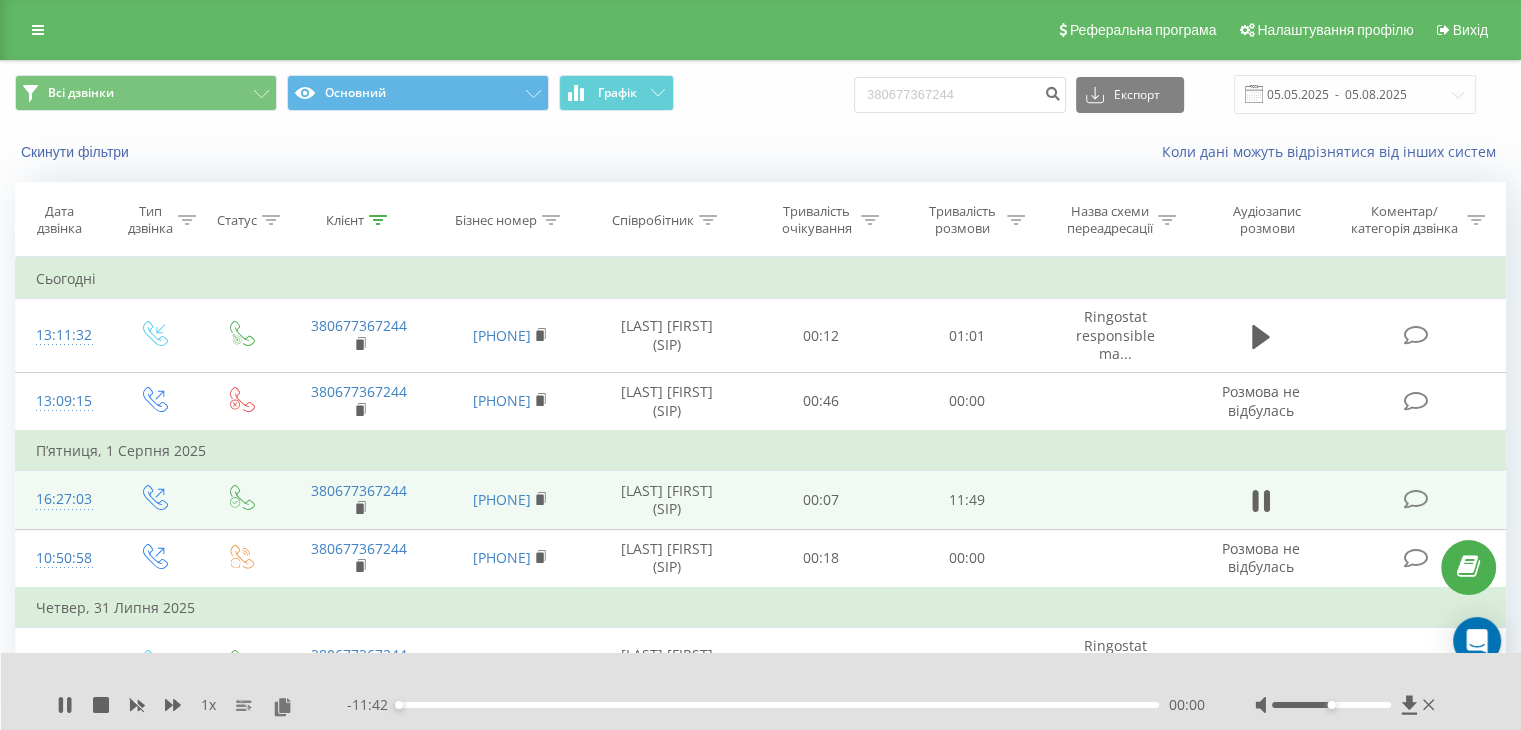 click on "00:00" at bounding box center (778, 705) 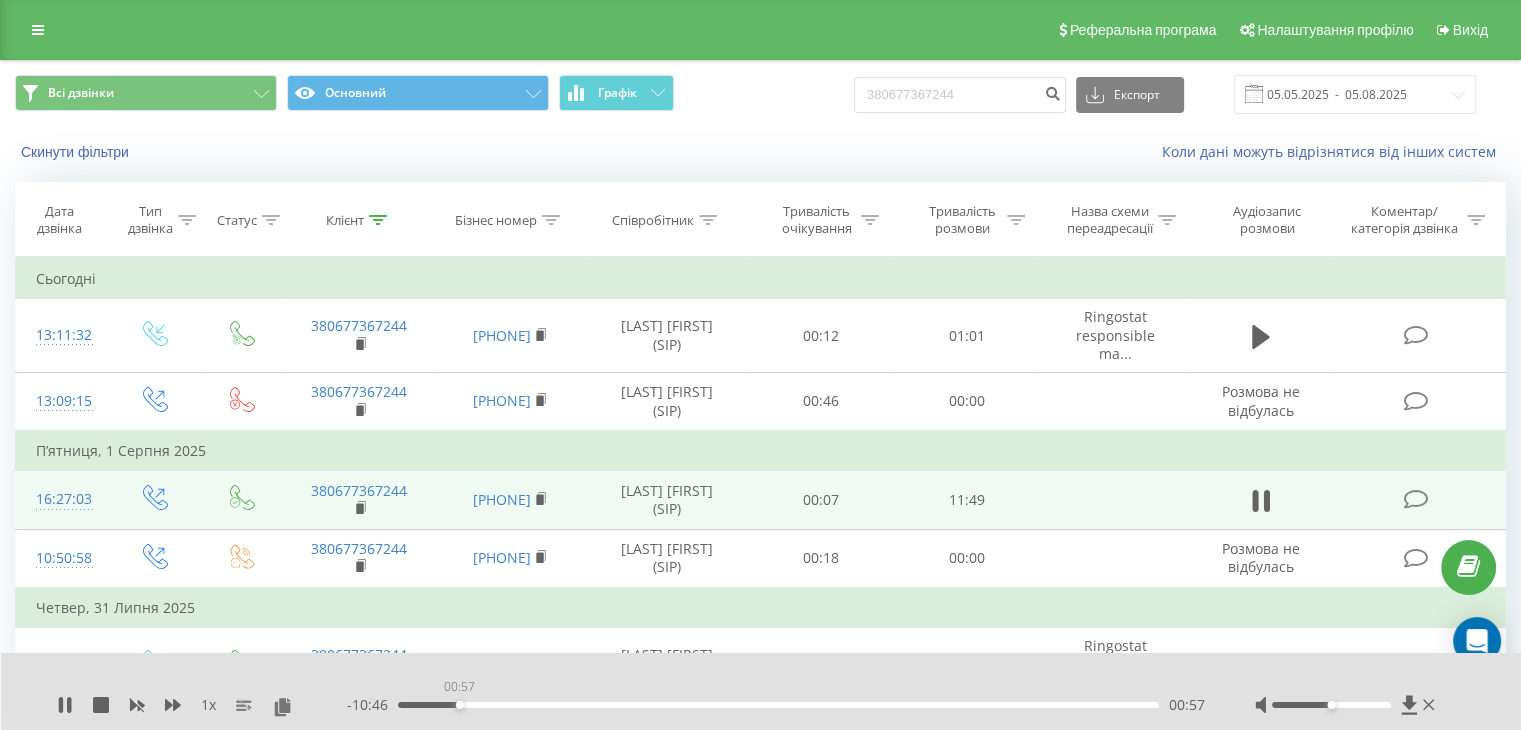 click on "00:57" at bounding box center [778, 705] 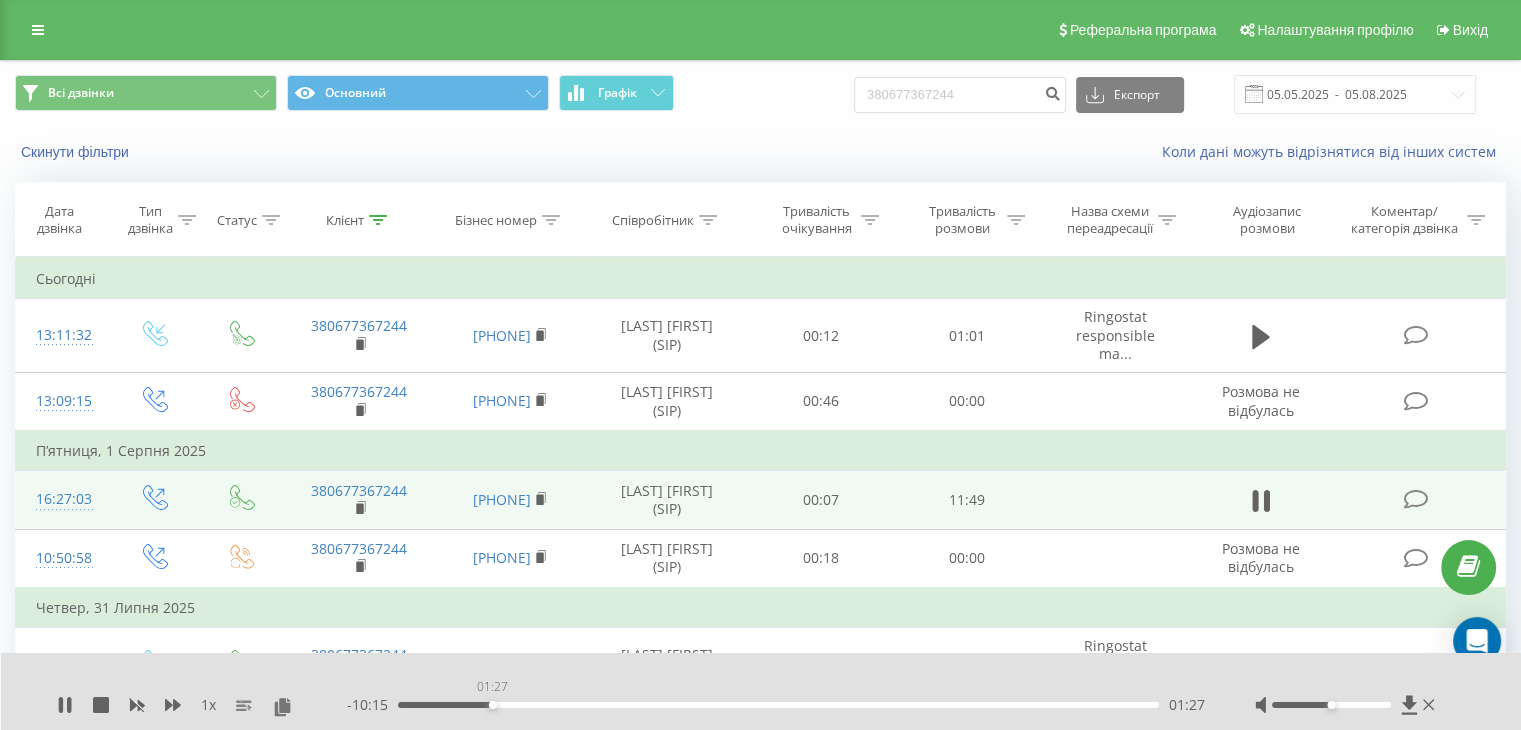 click on "01:27" at bounding box center (778, 705) 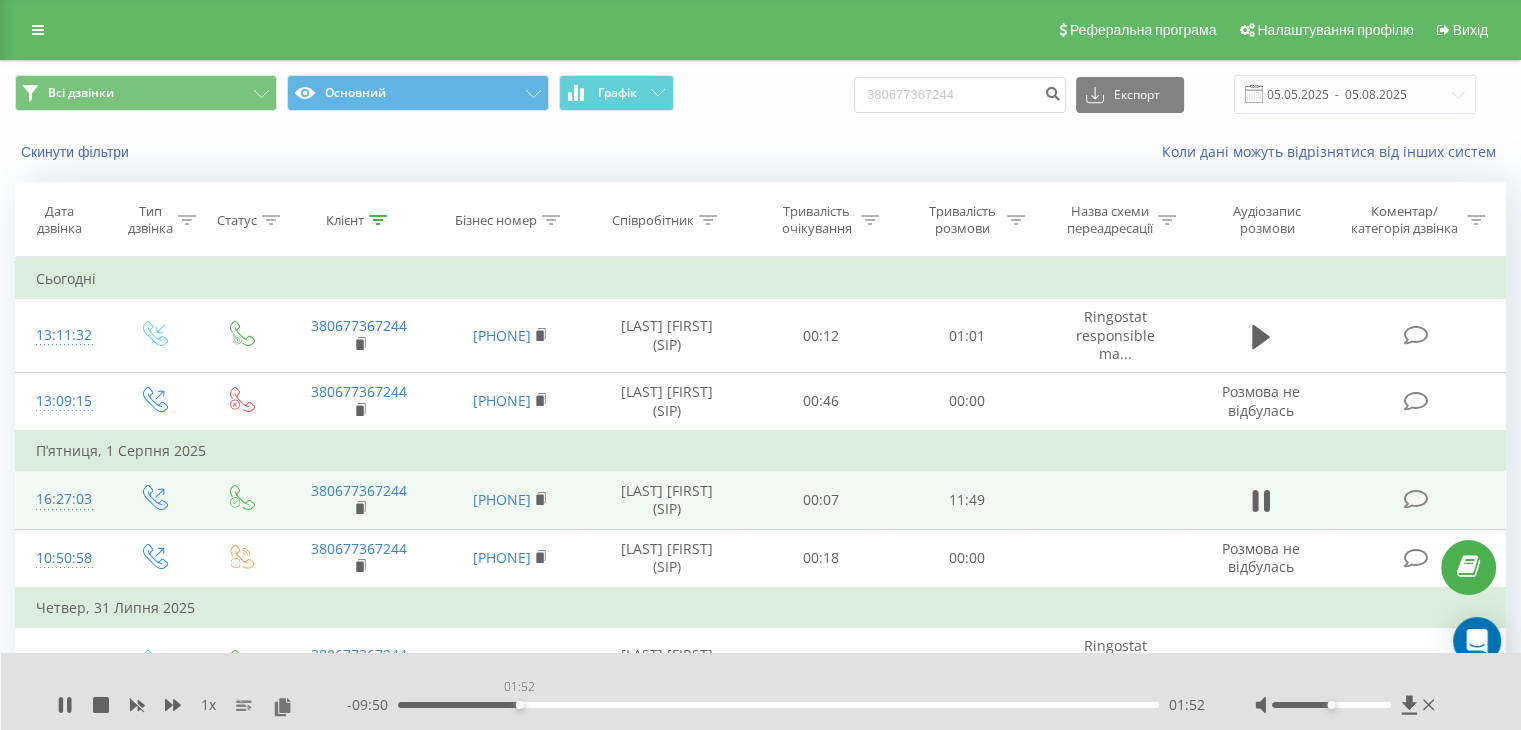click on "01:52" at bounding box center (778, 705) 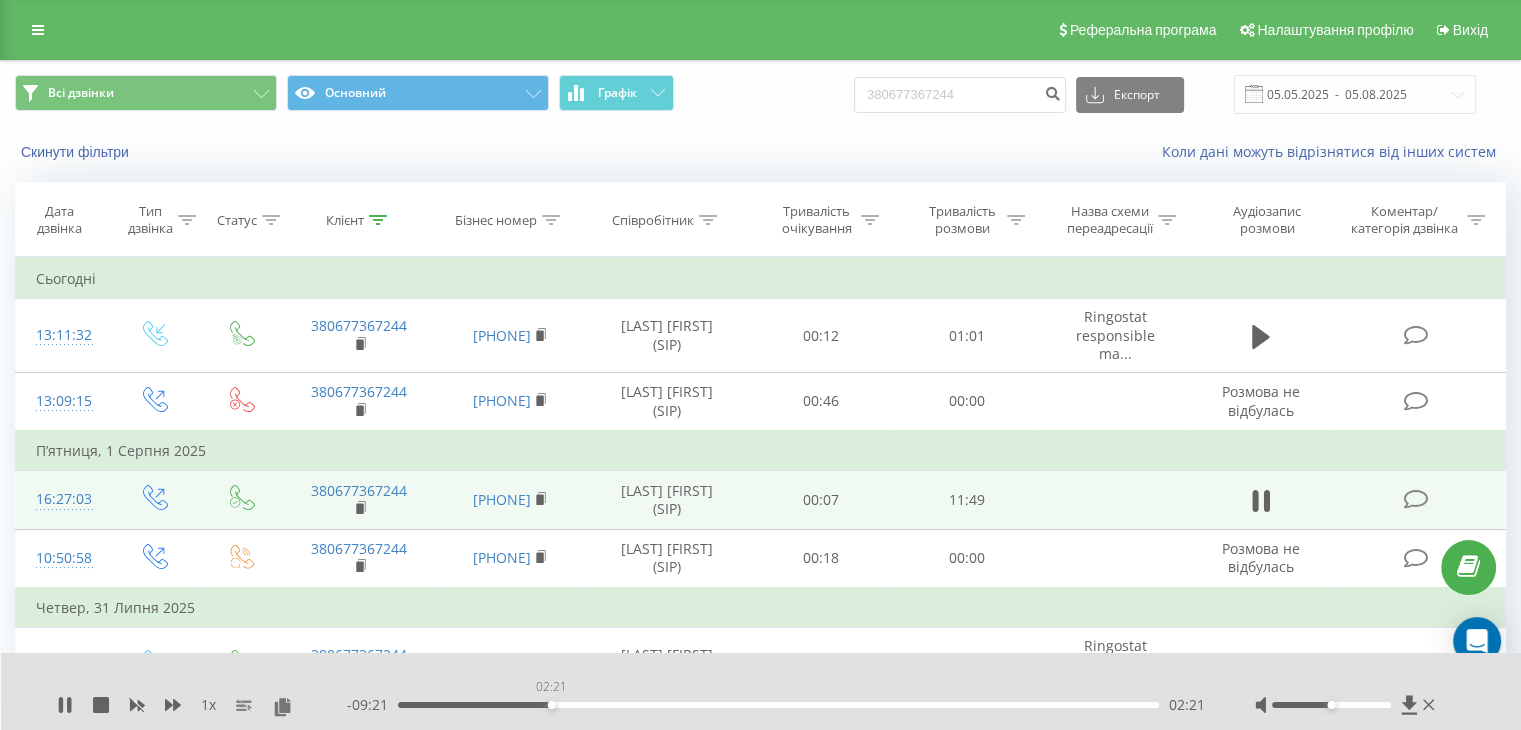 click on "02:21" at bounding box center [778, 705] 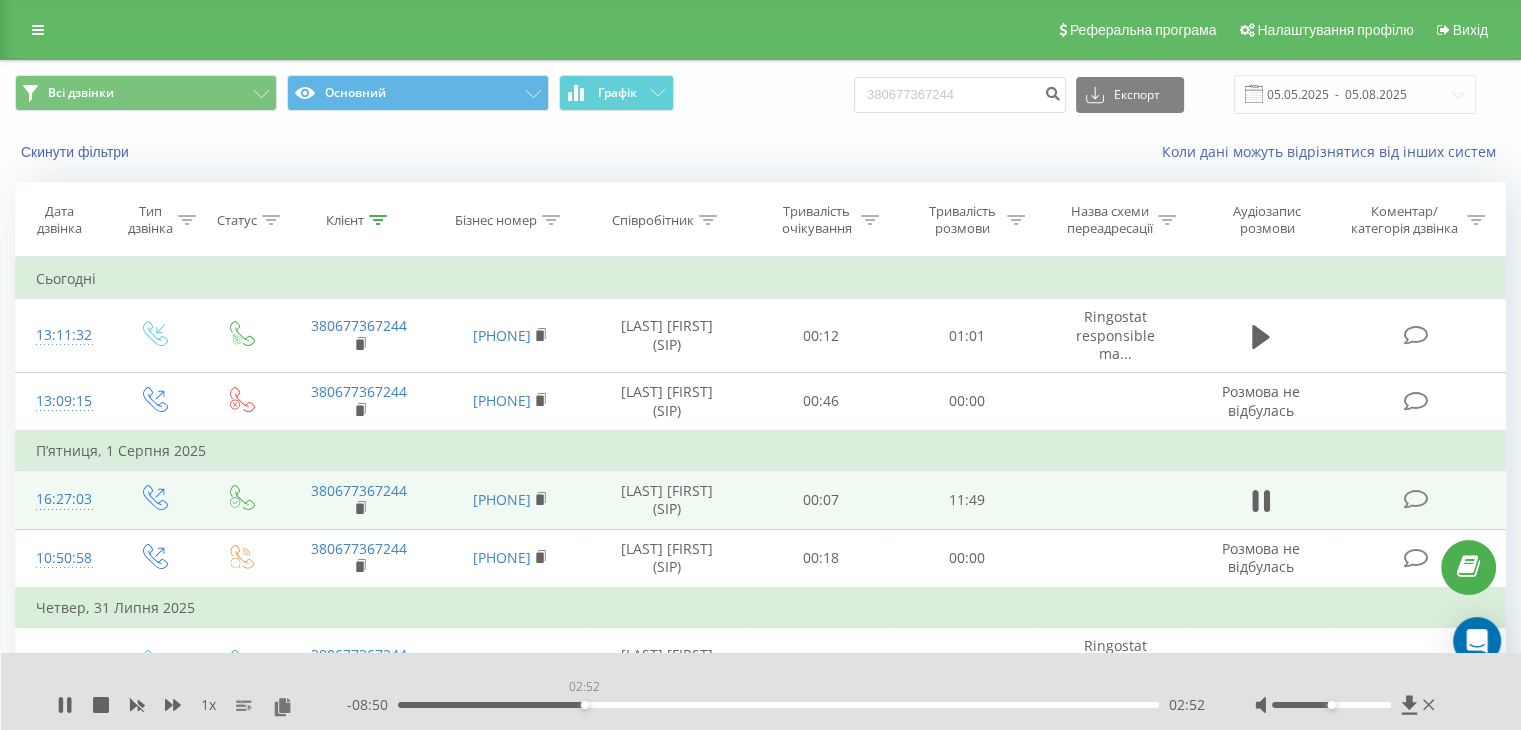 click on "02:52" at bounding box center (778, 705) 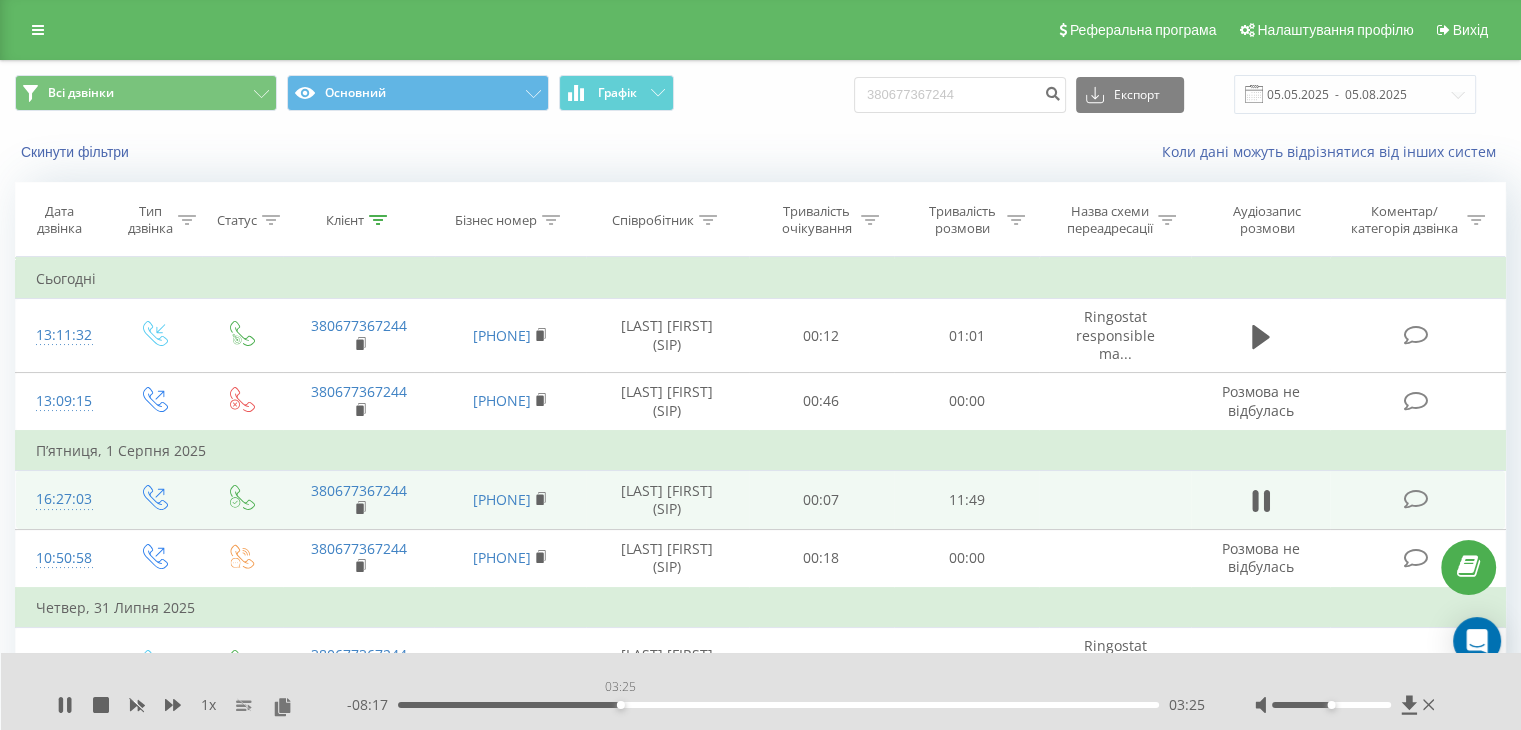 click on "03:25" at bounding box center [778, 705] 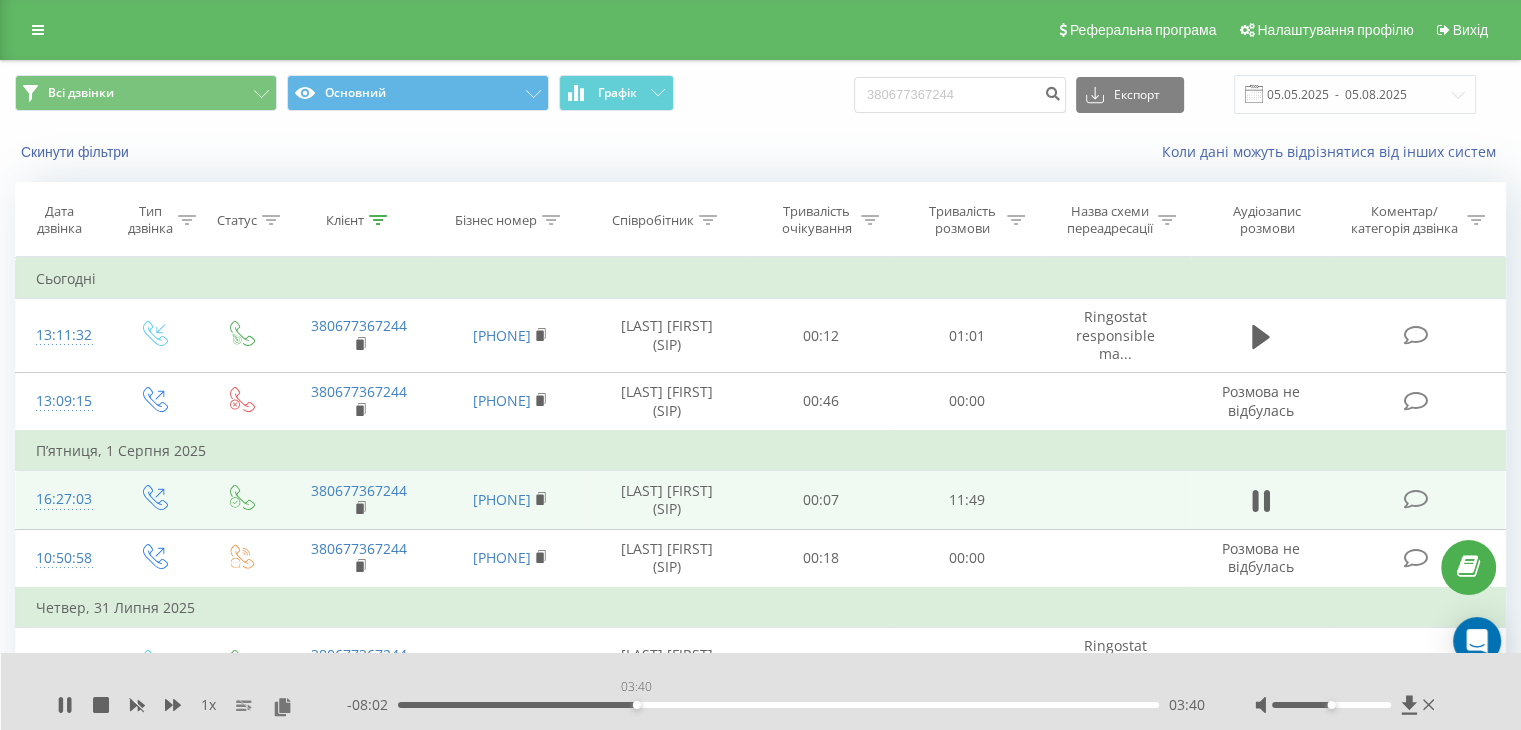 click on "03:40" at bounding box center [778, 705] 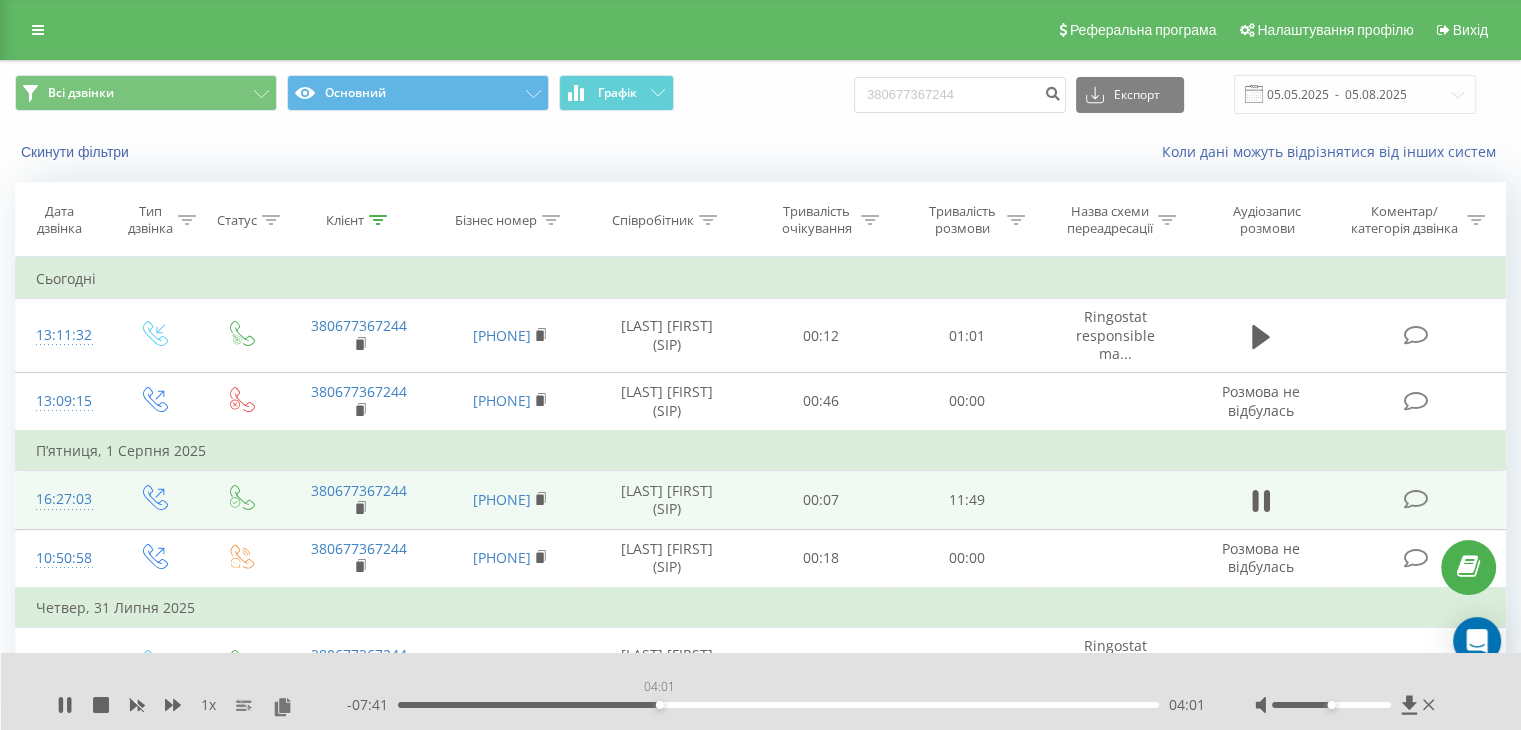 click on "04:01" at bounding box center [778, 705] 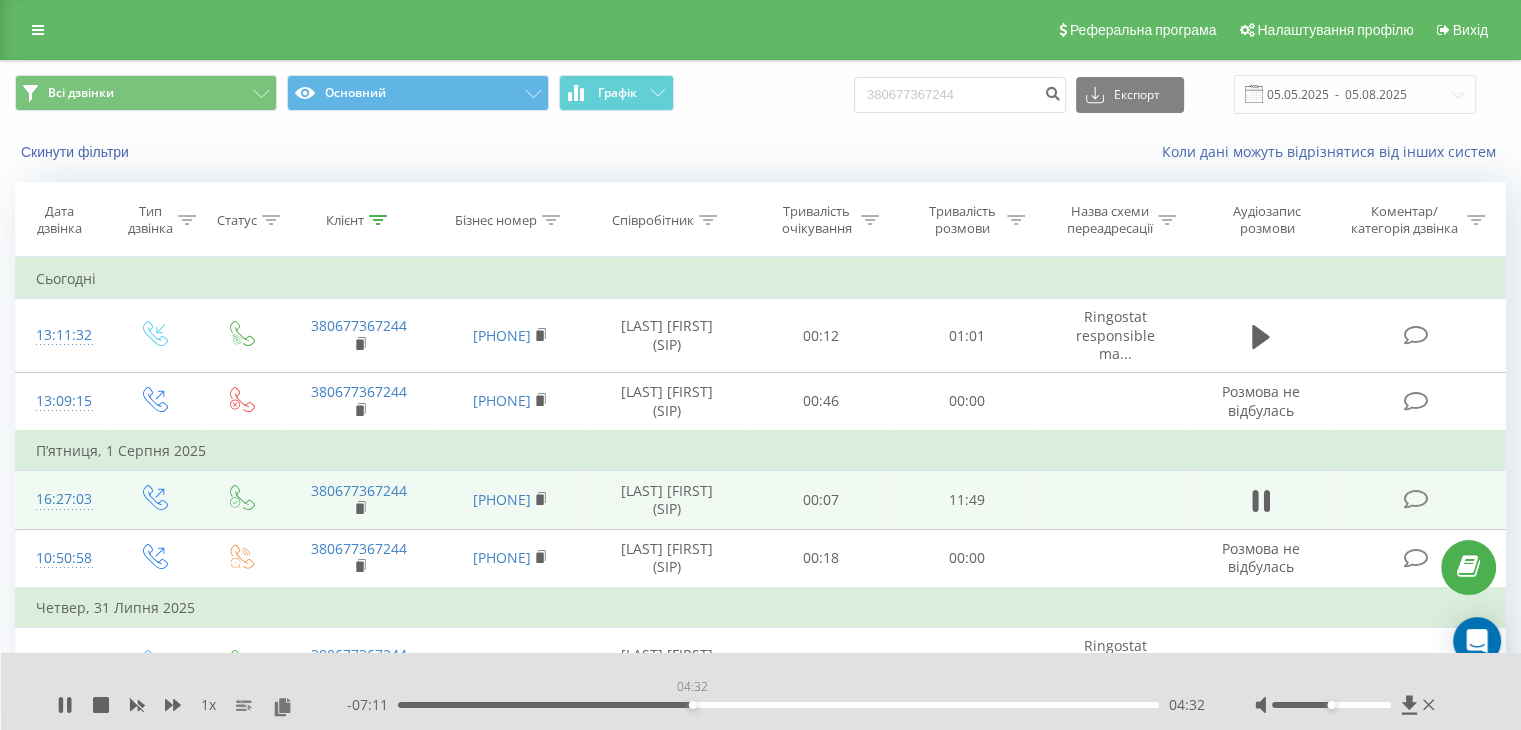 click on "04:32" at bounding box center (778, 705) 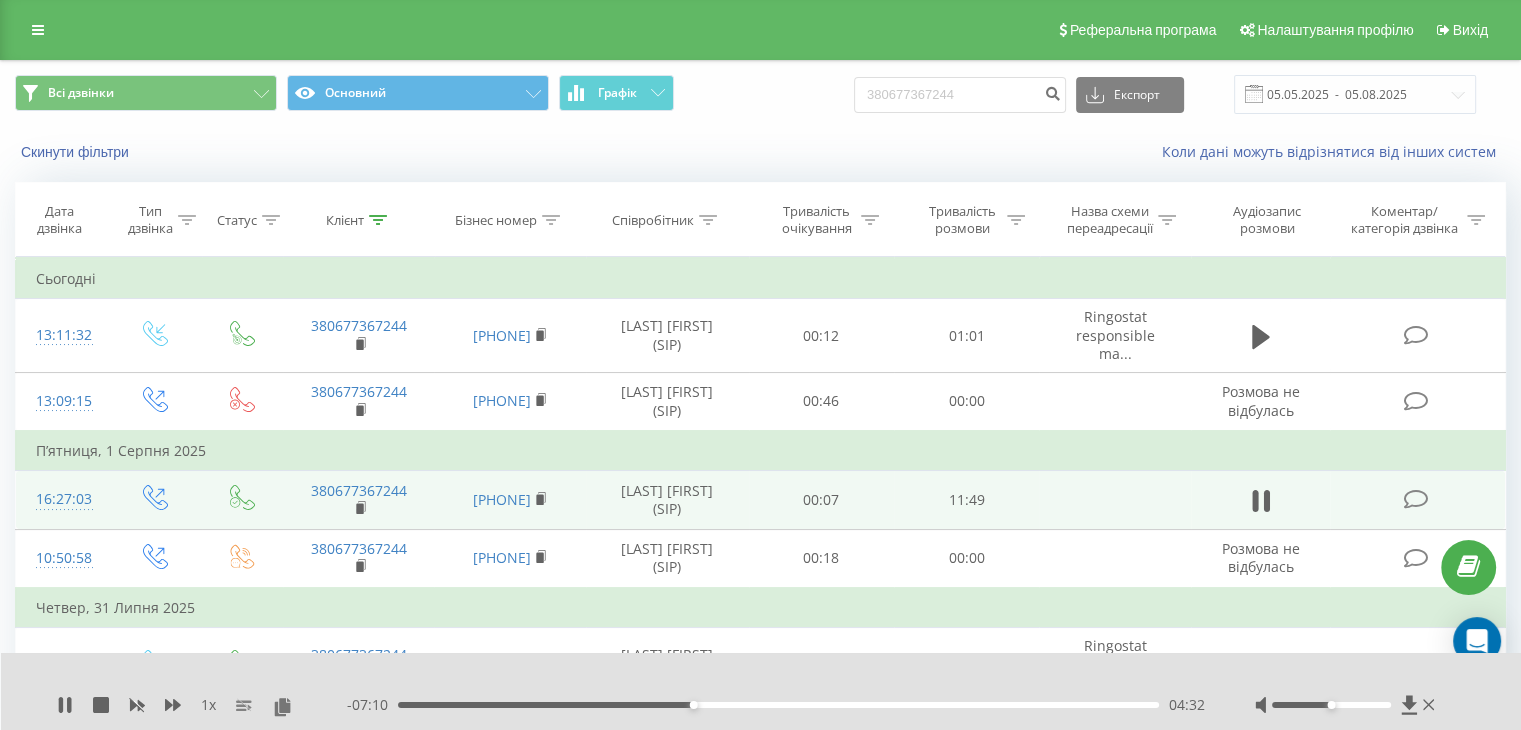 click on "- 07:10 04:32   04:32" at bounding box center [776, 705] 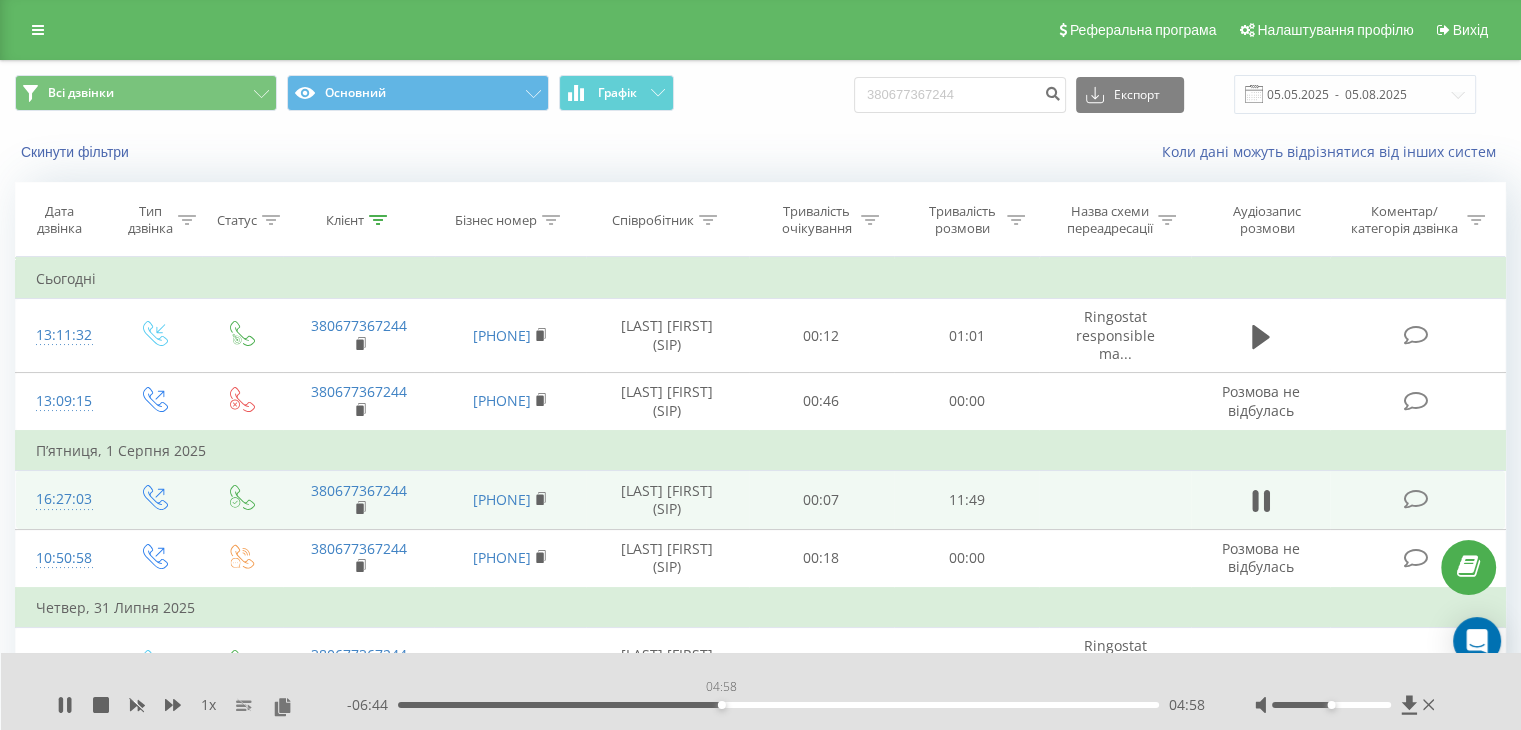click on "04:58" at bounding box center (778, 705) 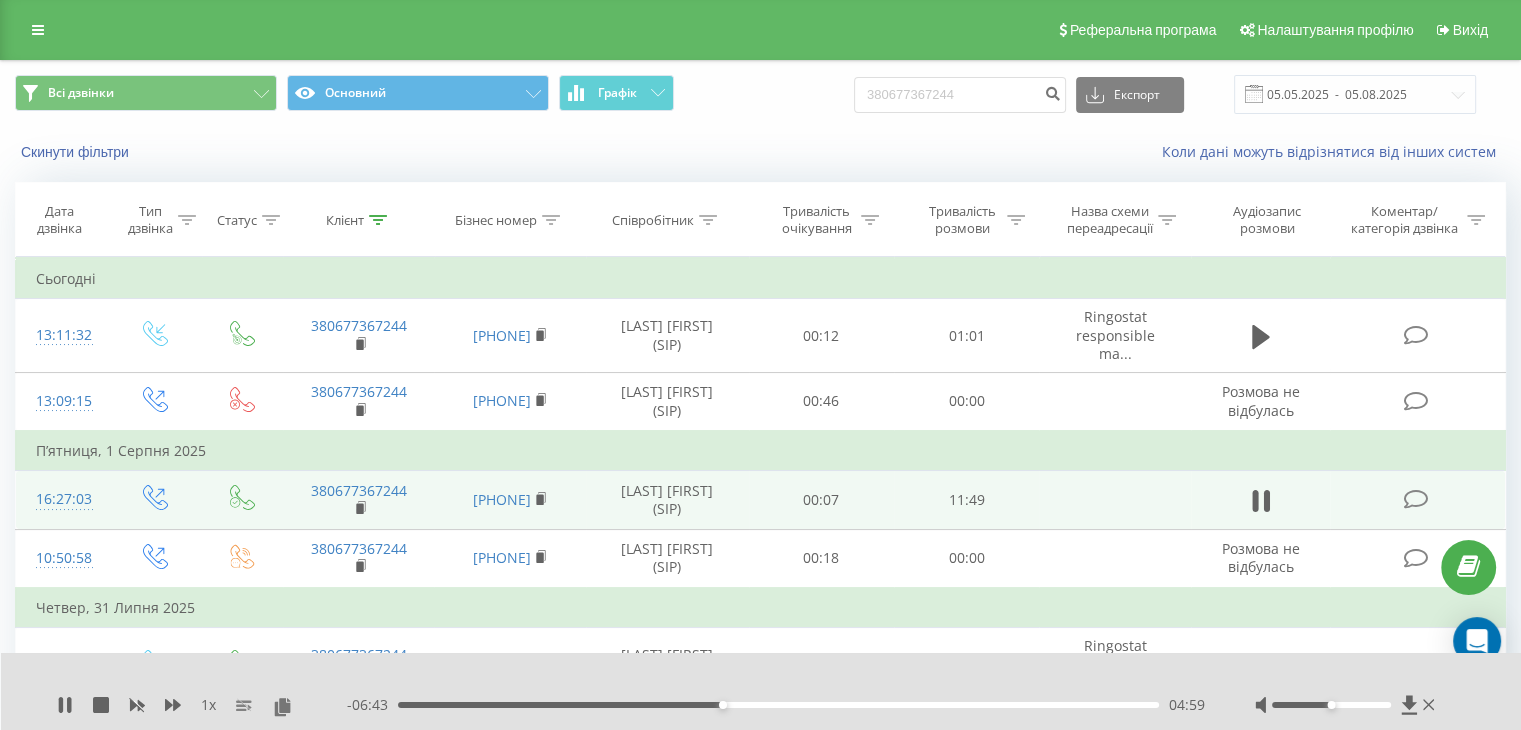 click on "04:59" at bounding box center [778, 705] 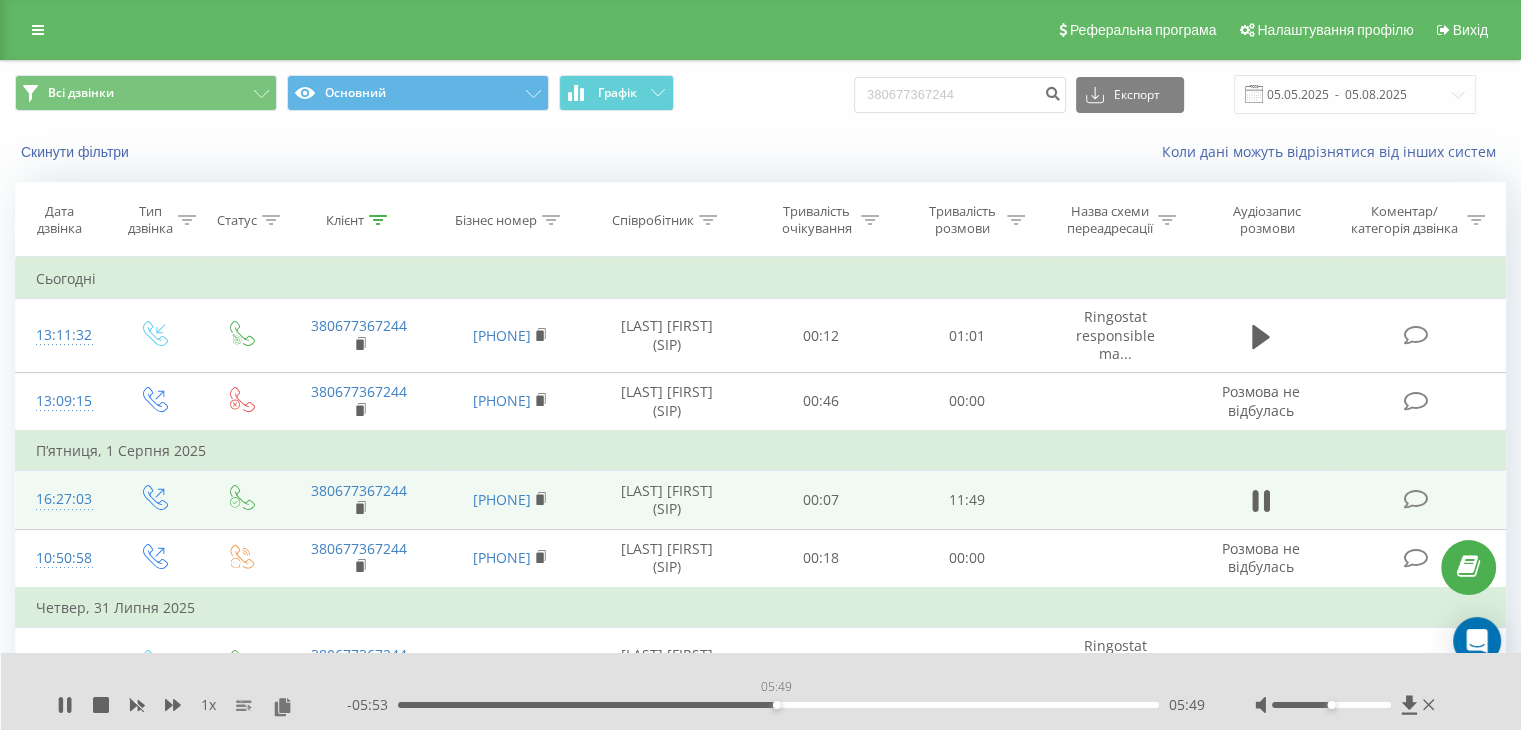 click on "05:49" at bounding box center (778, 705) 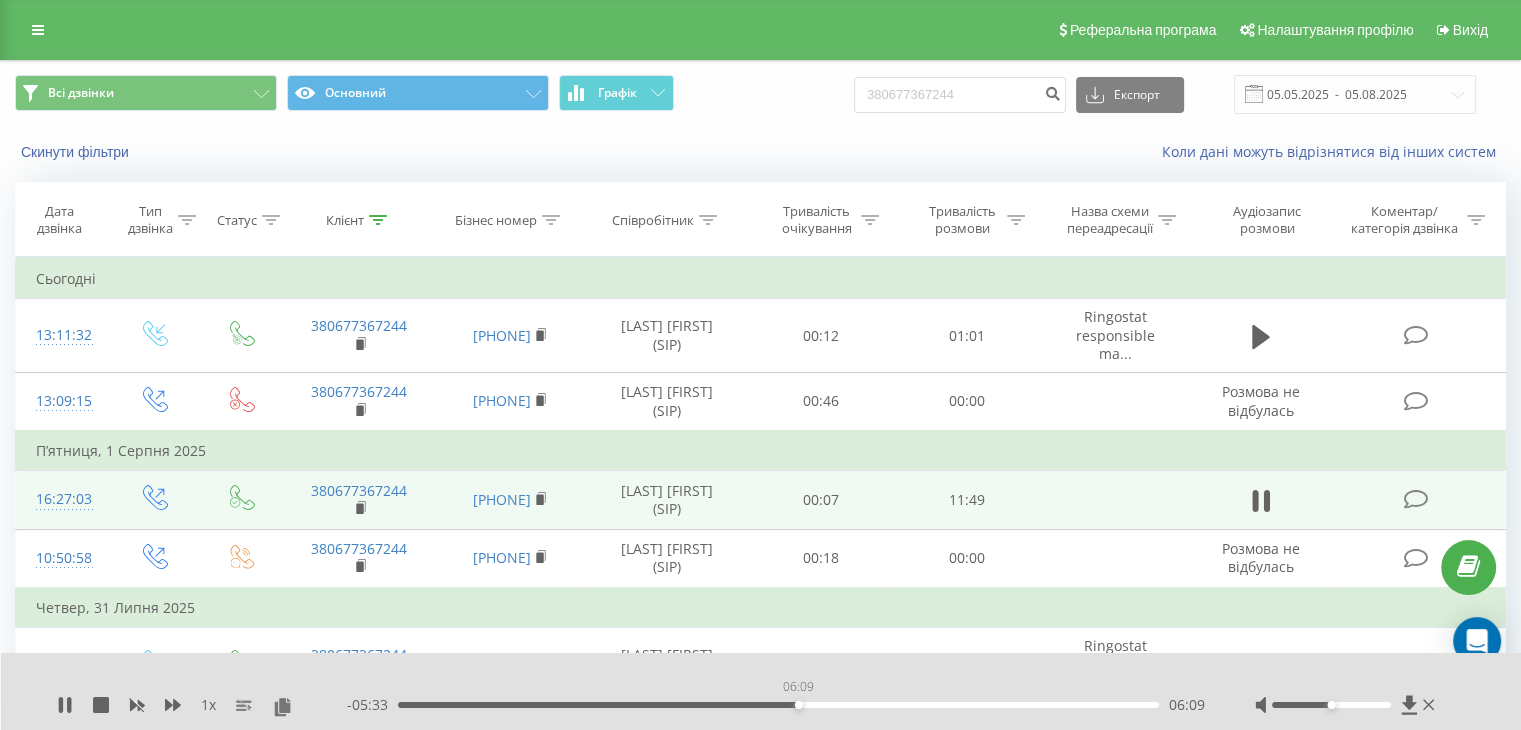 click on "06:09" at bounding box center [778, 705] 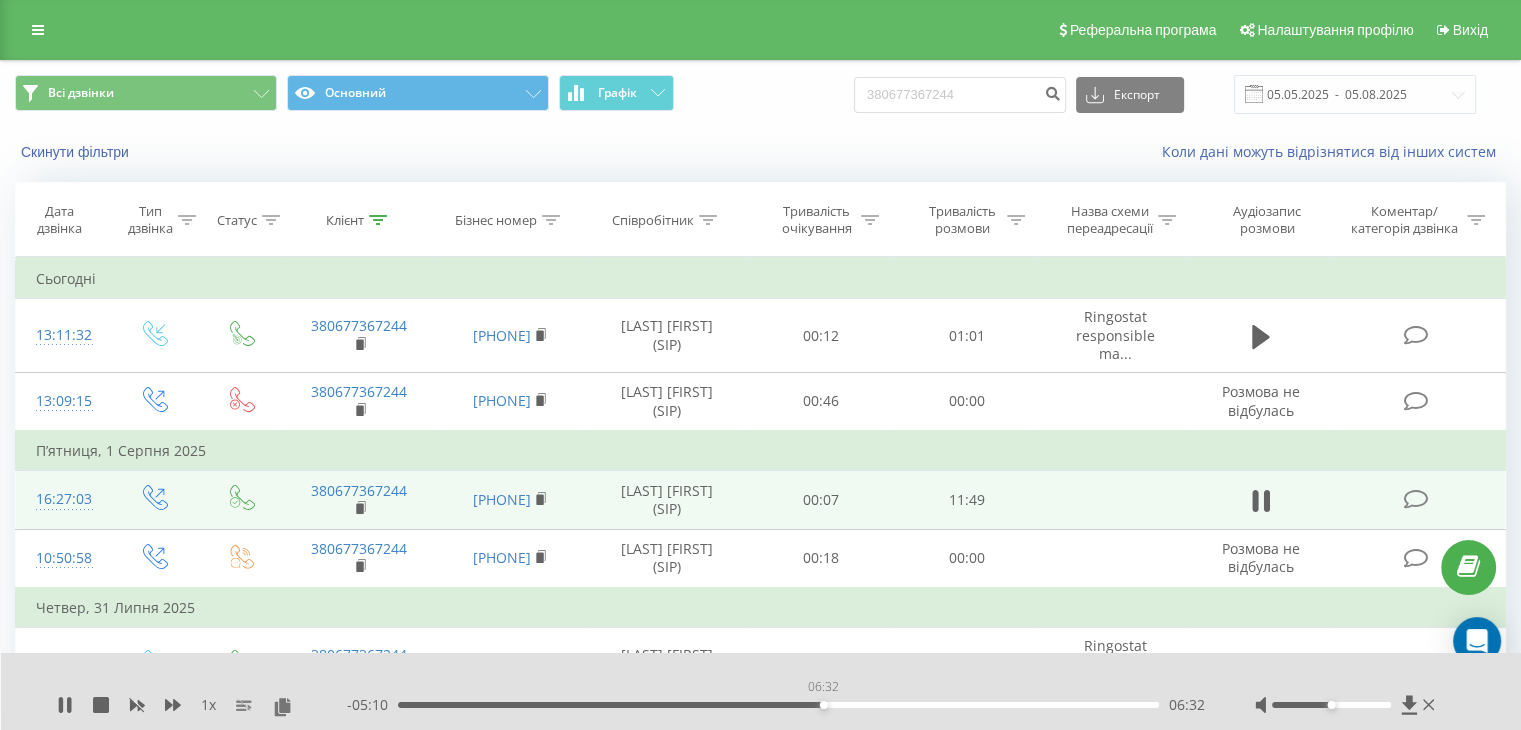 click on "06:32" at bounding box center (778, 705) 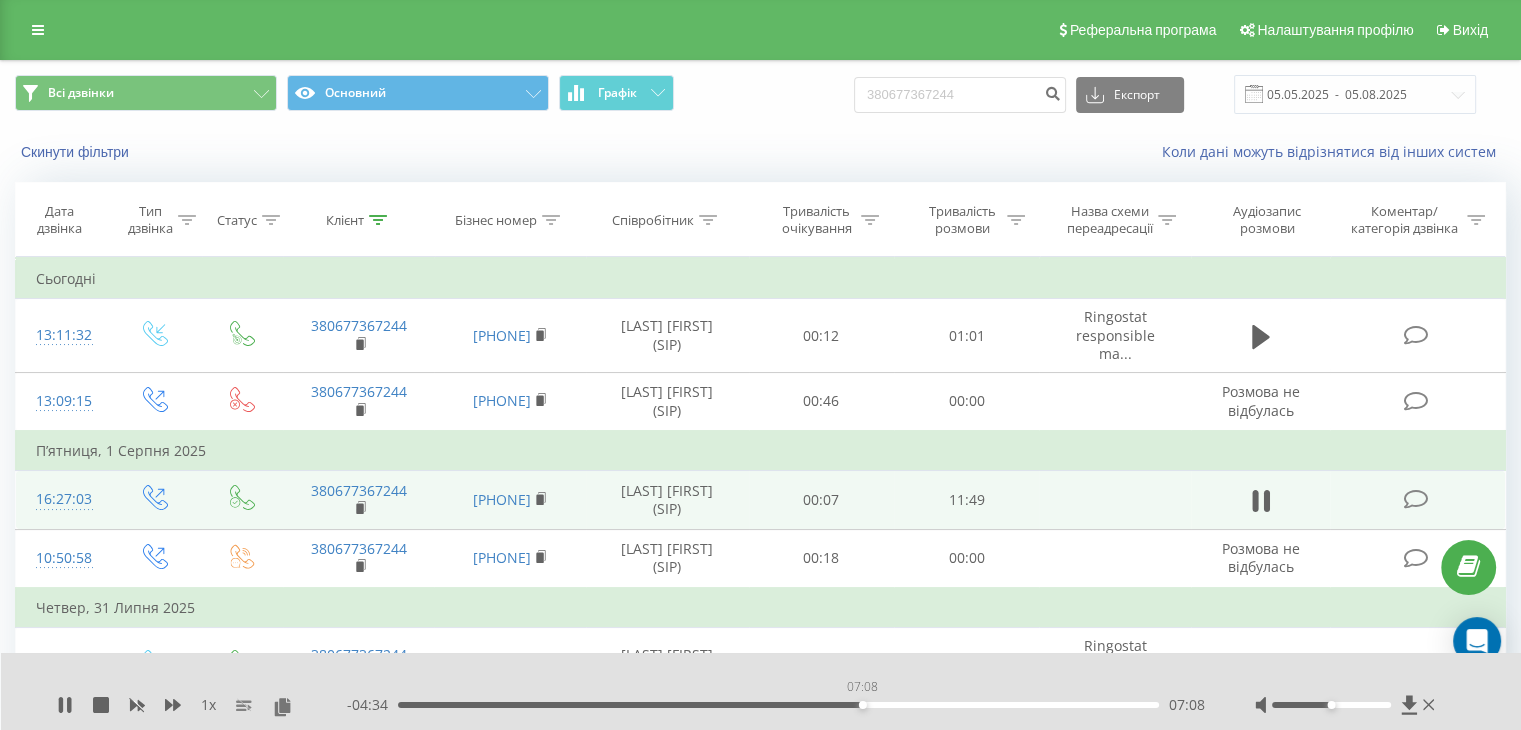 click on "07:08" at bounding box center (778, 705) 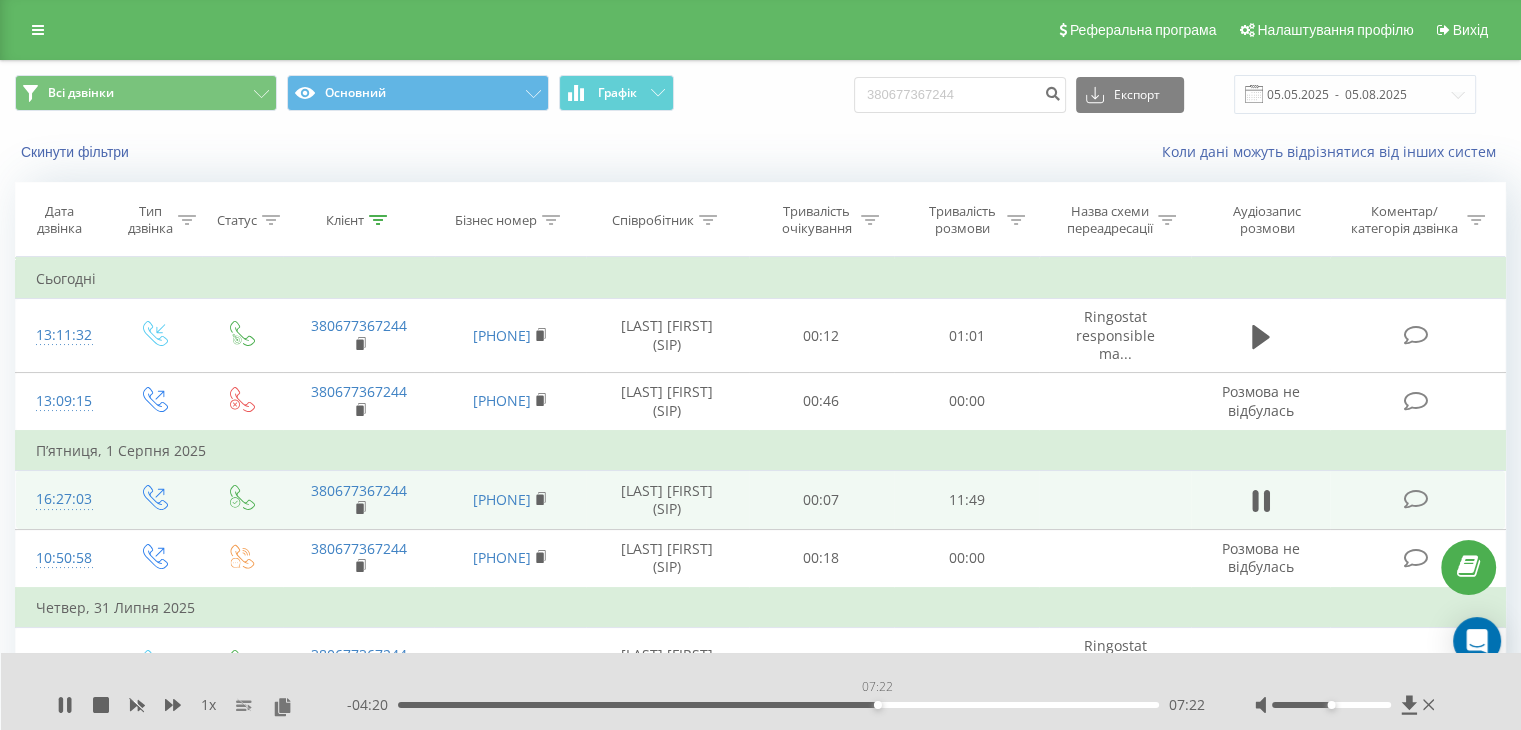 click on "07:22" at bounding box center (778, 705) 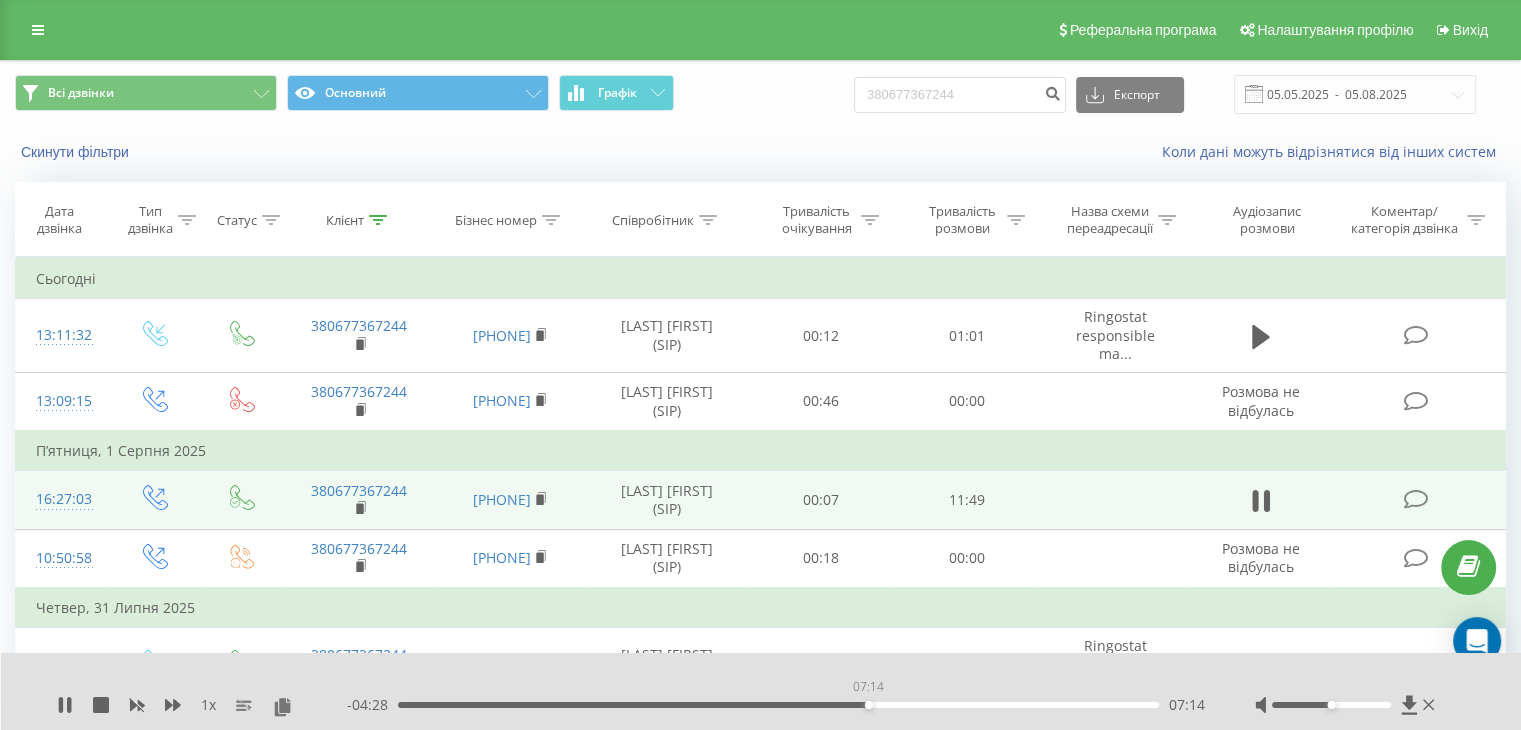 click on "07:14" at bounding box center [778, 705] 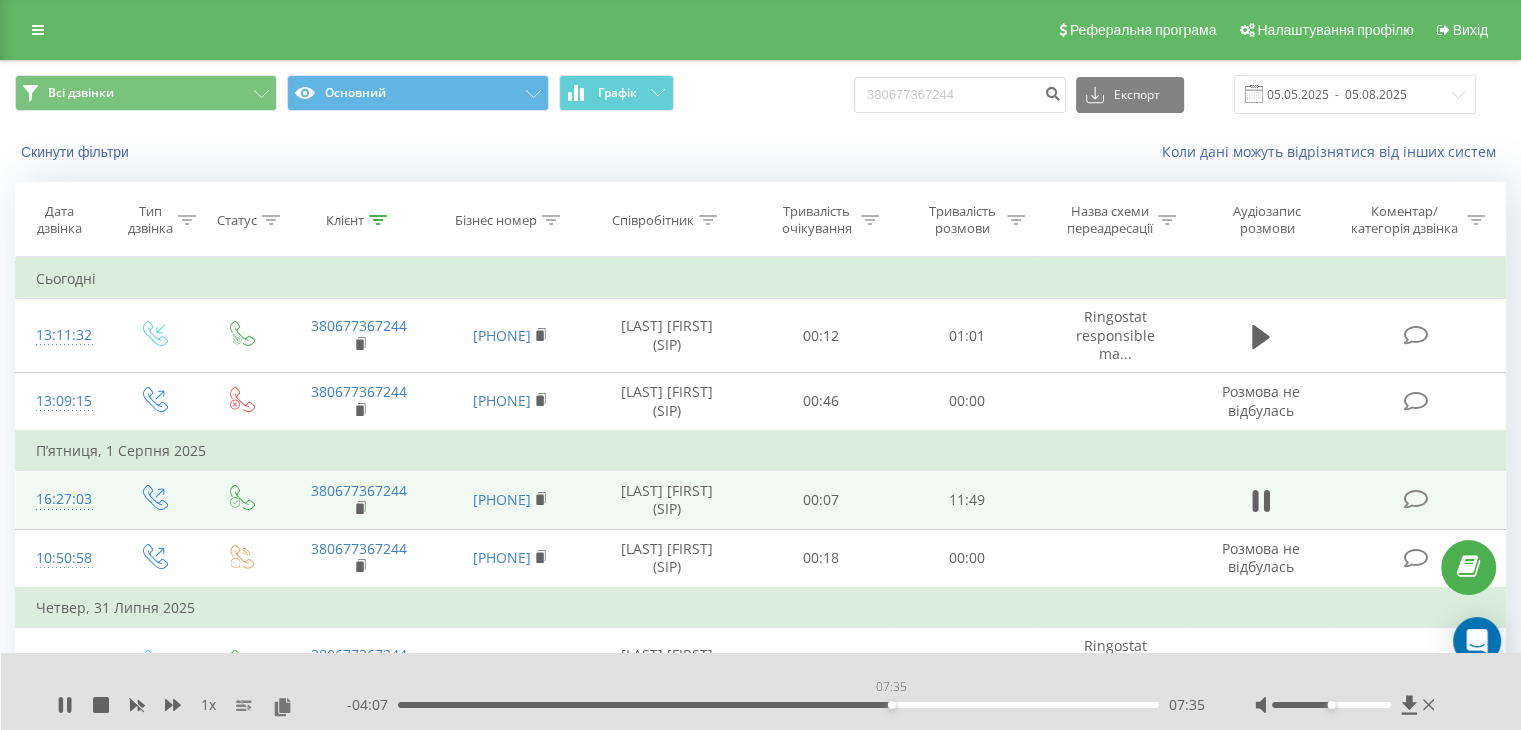 click on "07:35" at bounding box center [778, 705] 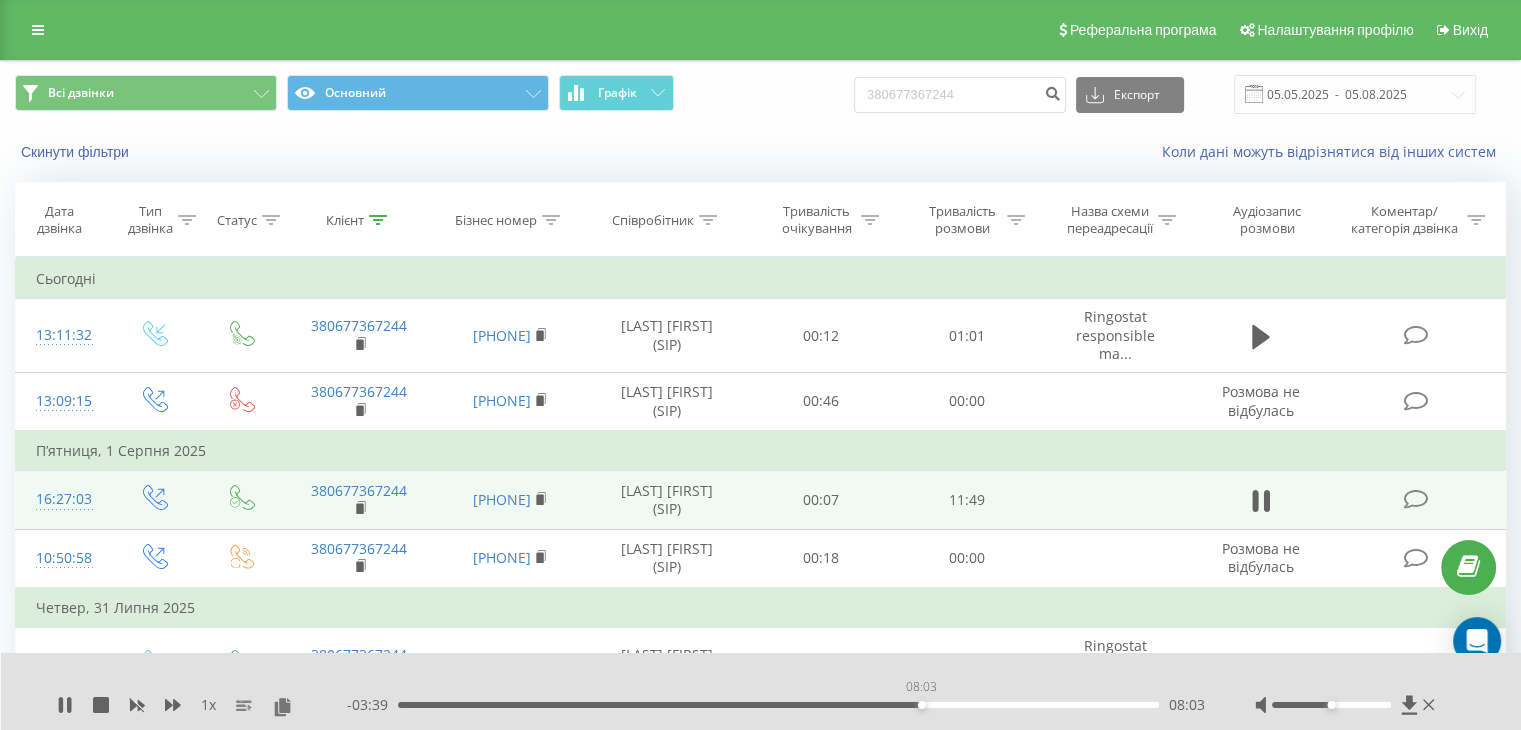 click on "08:03" at bounding box center (778, 705) 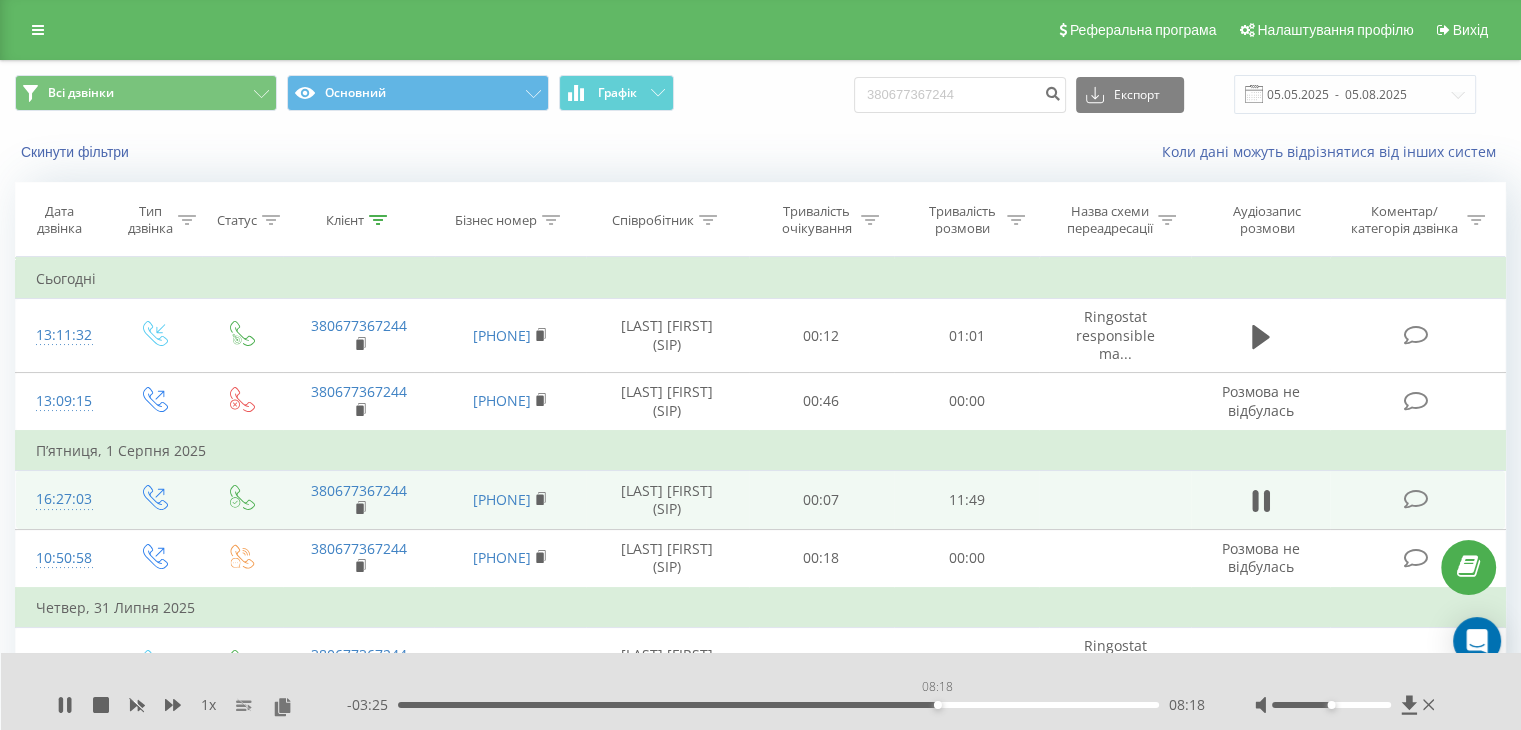 click on "08:18" at bounding box center [778, 705] 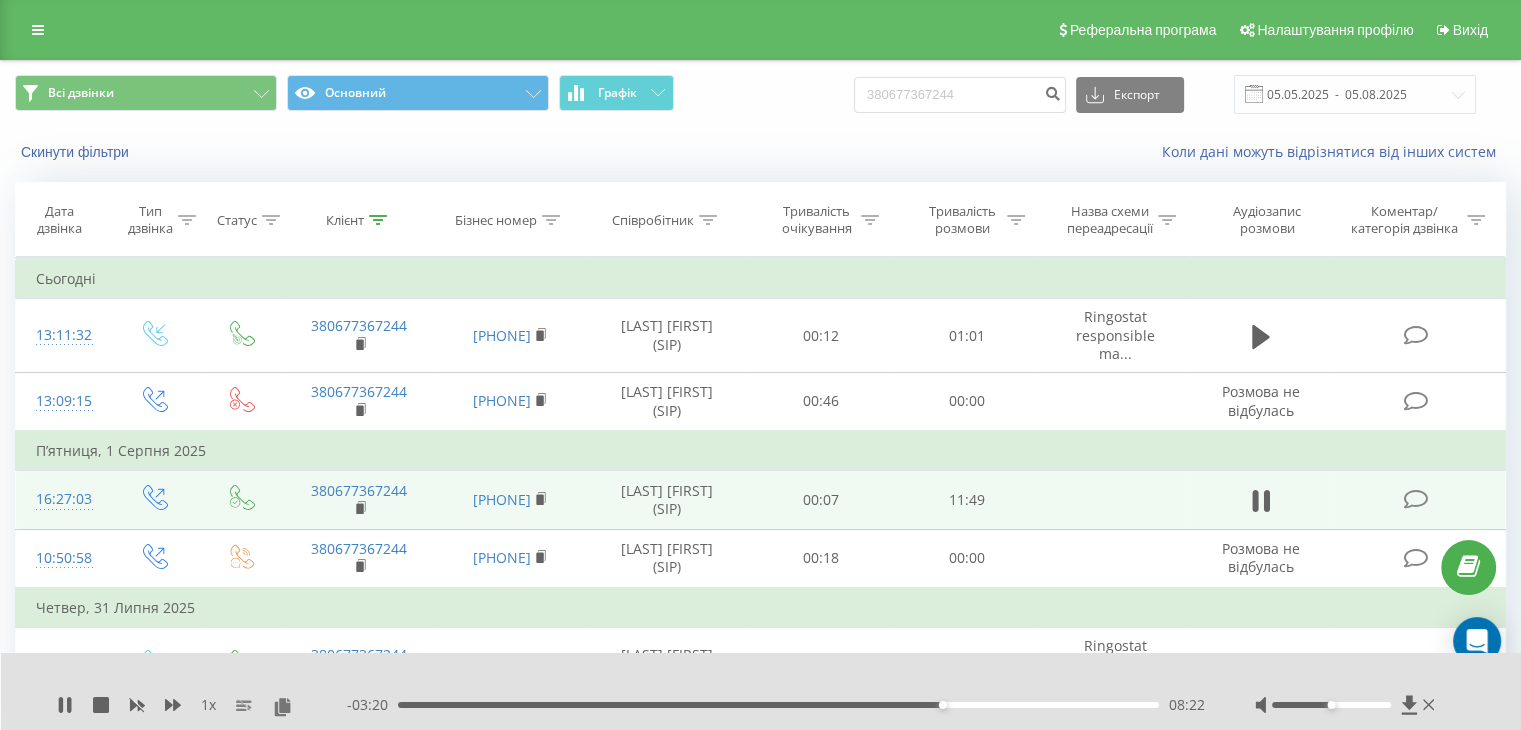 click on "- 03:20 08:22   08:22" at bounding box center [776, 705] 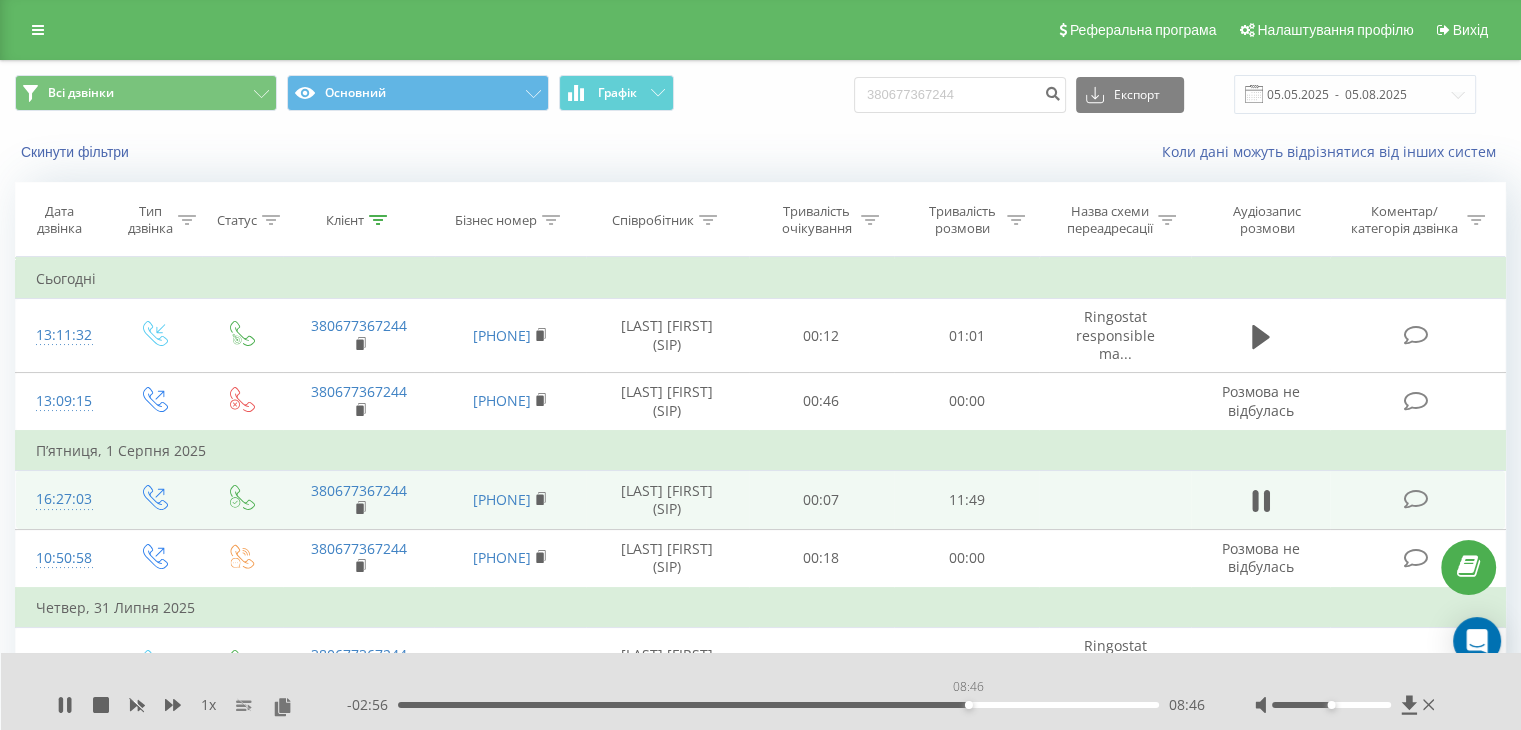 click on "08:46" at bounding box center (778, 705) 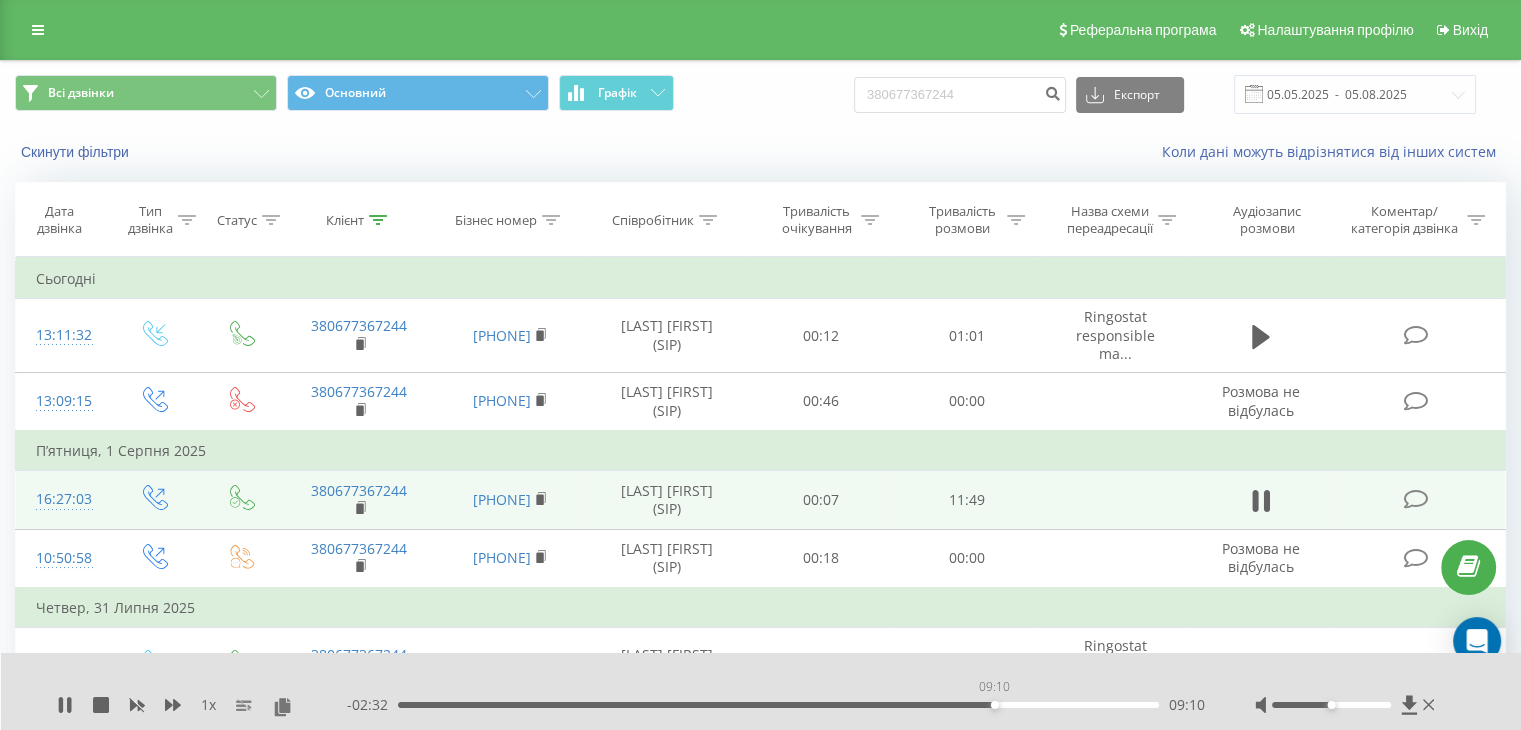 click on "09:10" at bounding box center [778, 705] 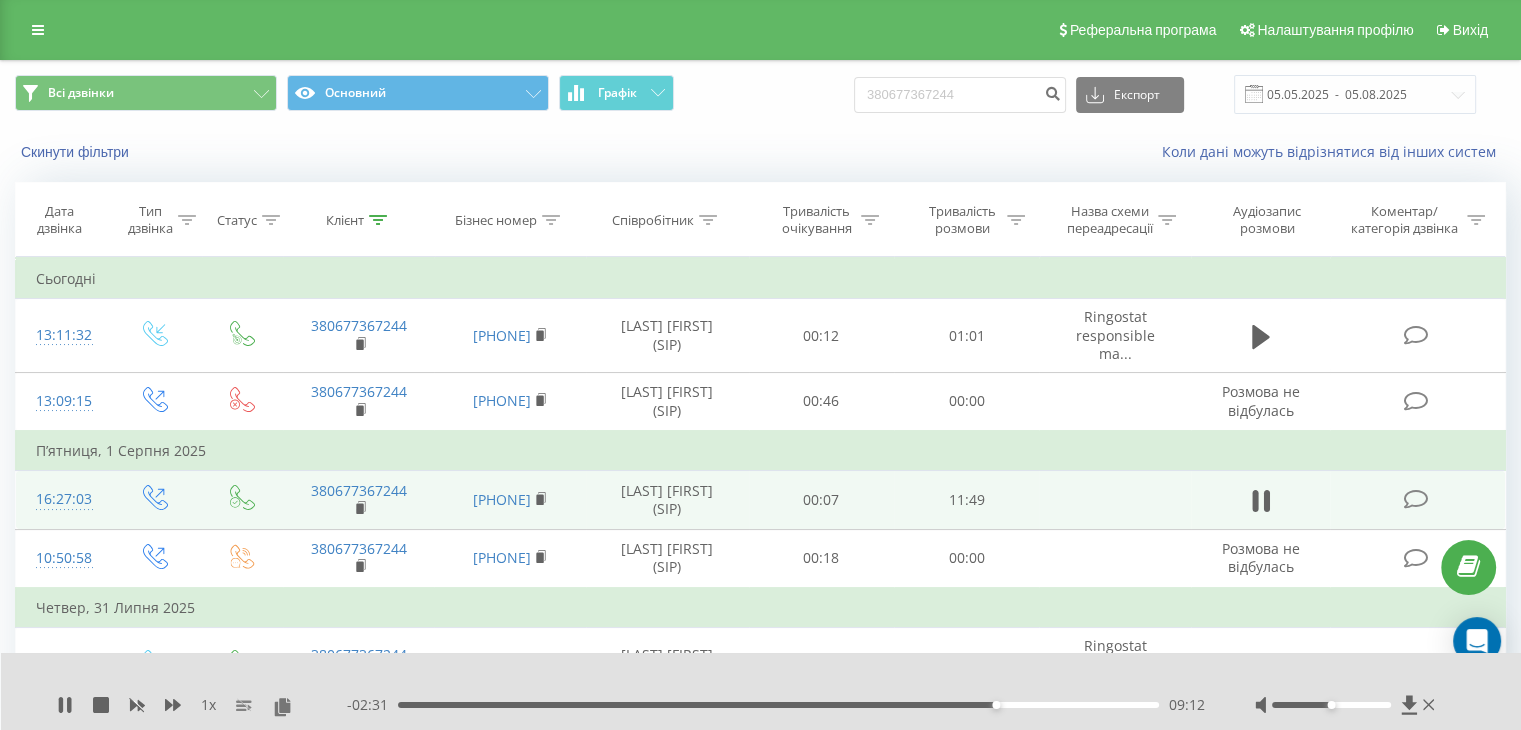 click on "09:12" at bounding box center [778, 705] 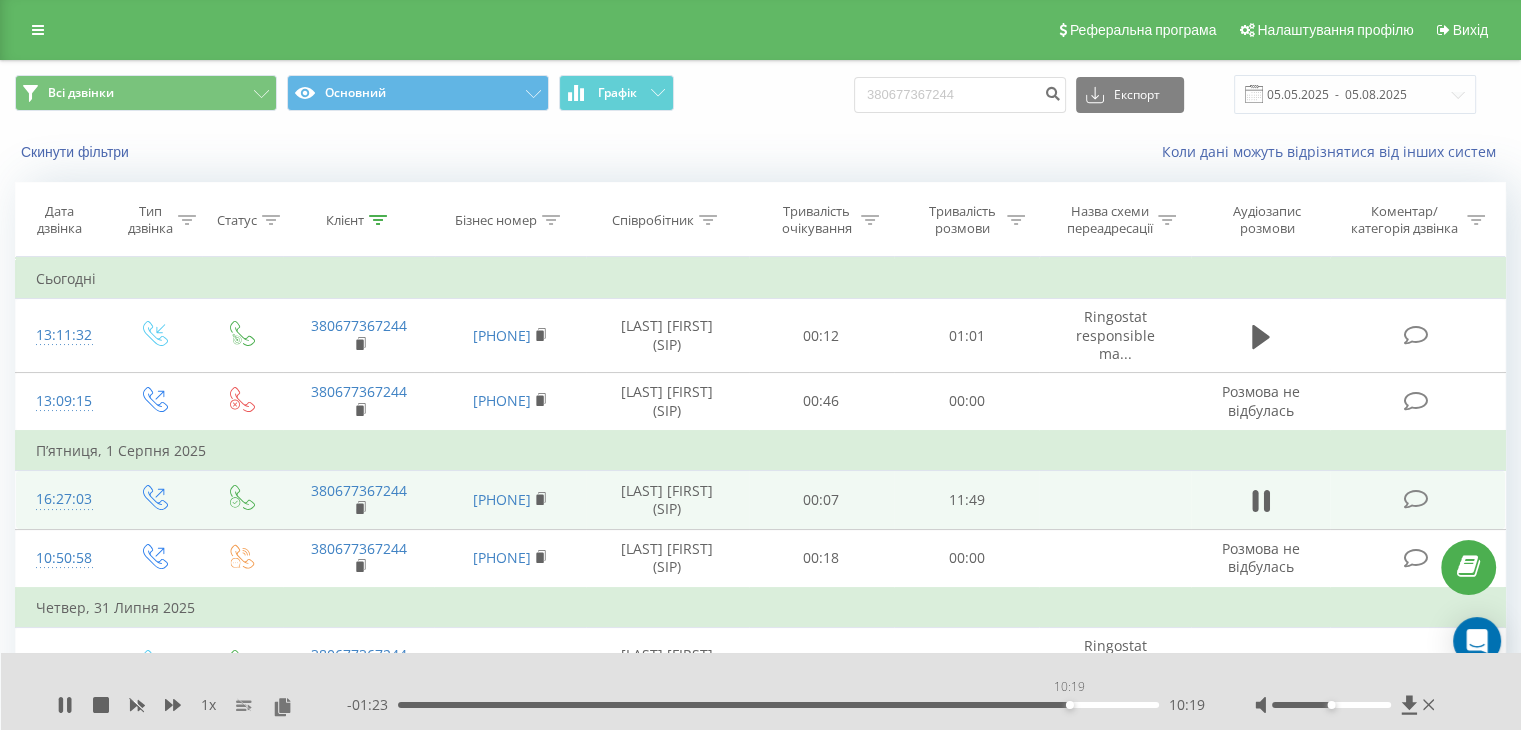 click on "10:19" at bounding box center [778, 705] 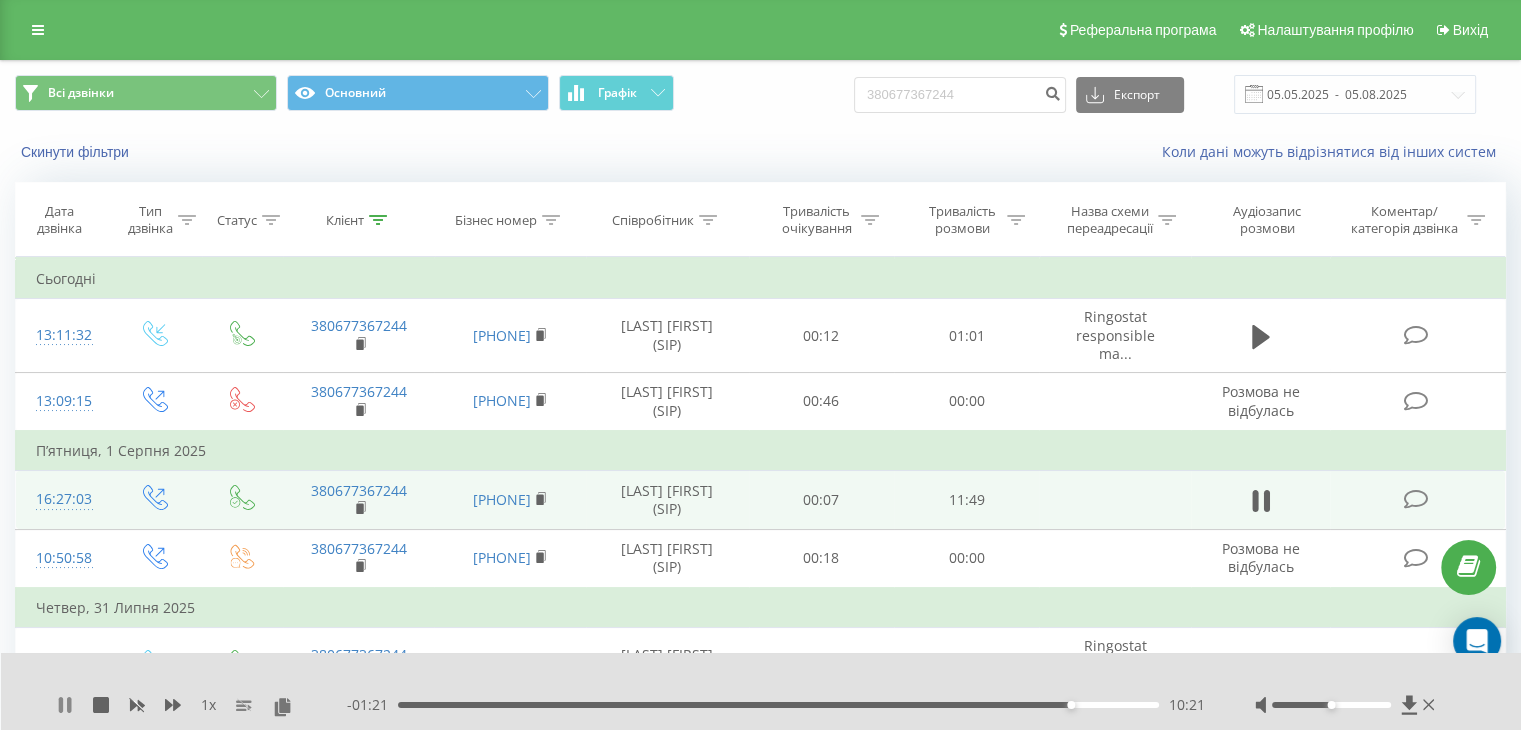 click 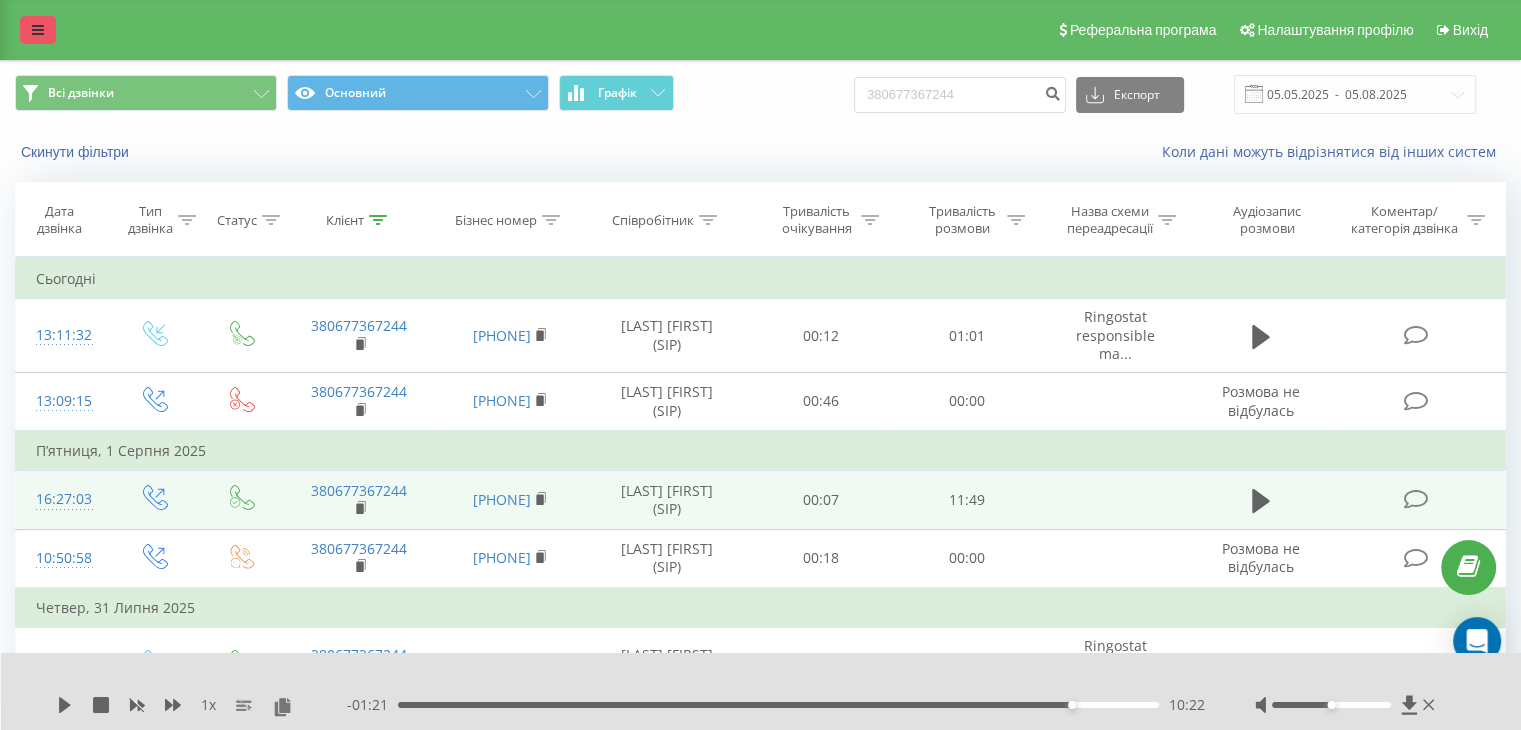 drag, startPoint x: 52, startPoint y: 45, endPoint x: 44, endPoint y: 37, distance: 11.313708 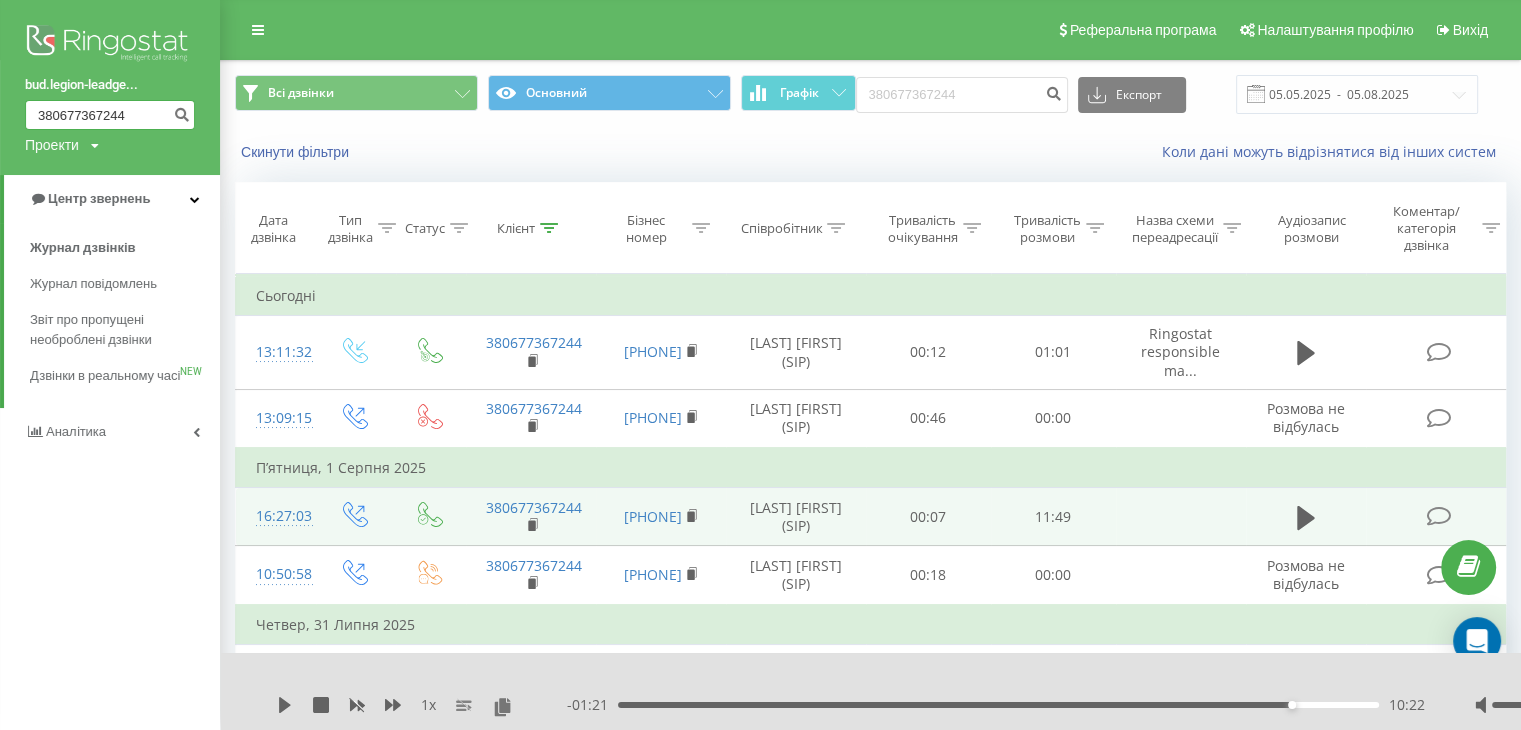 click on "380677367244" at bounding box center [110, 115] 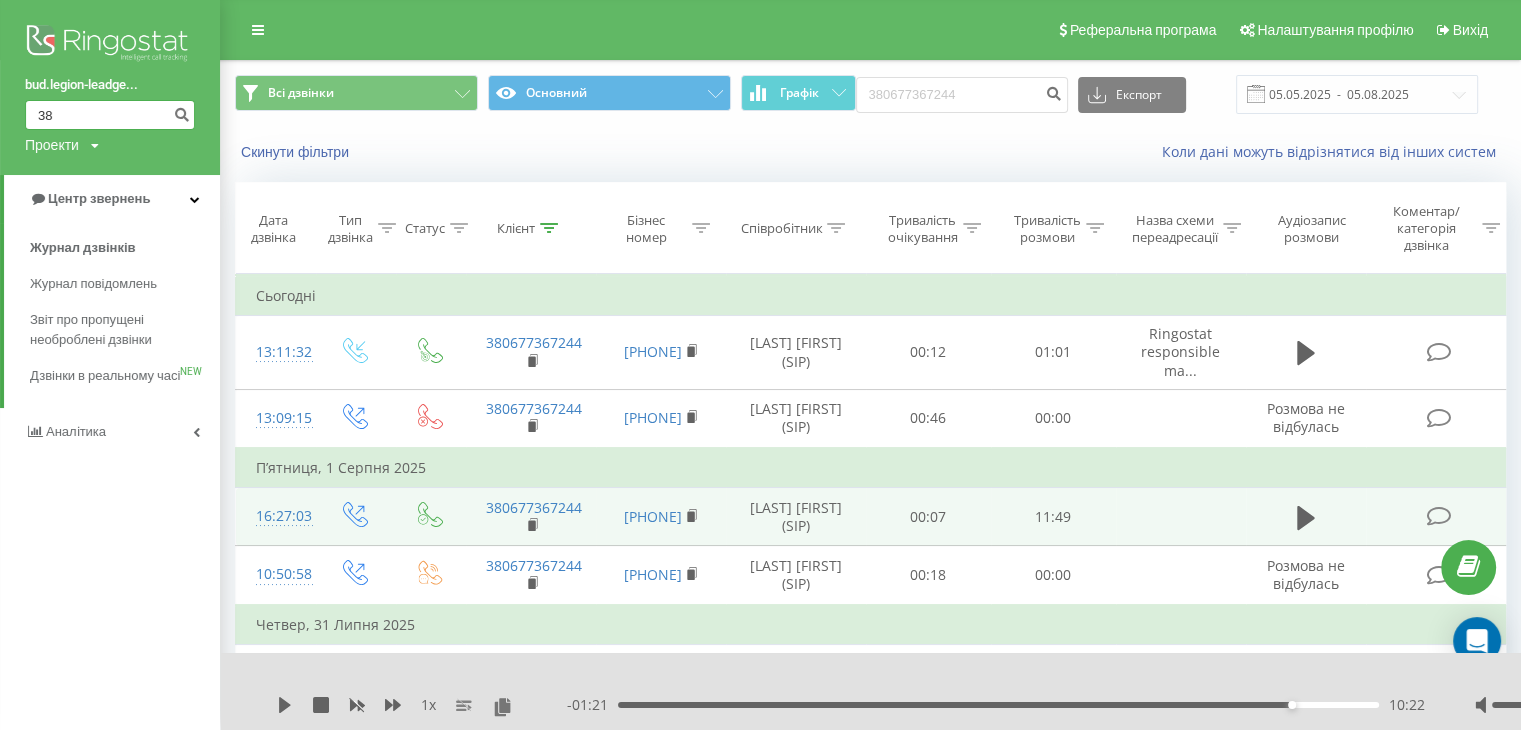 type on "3" 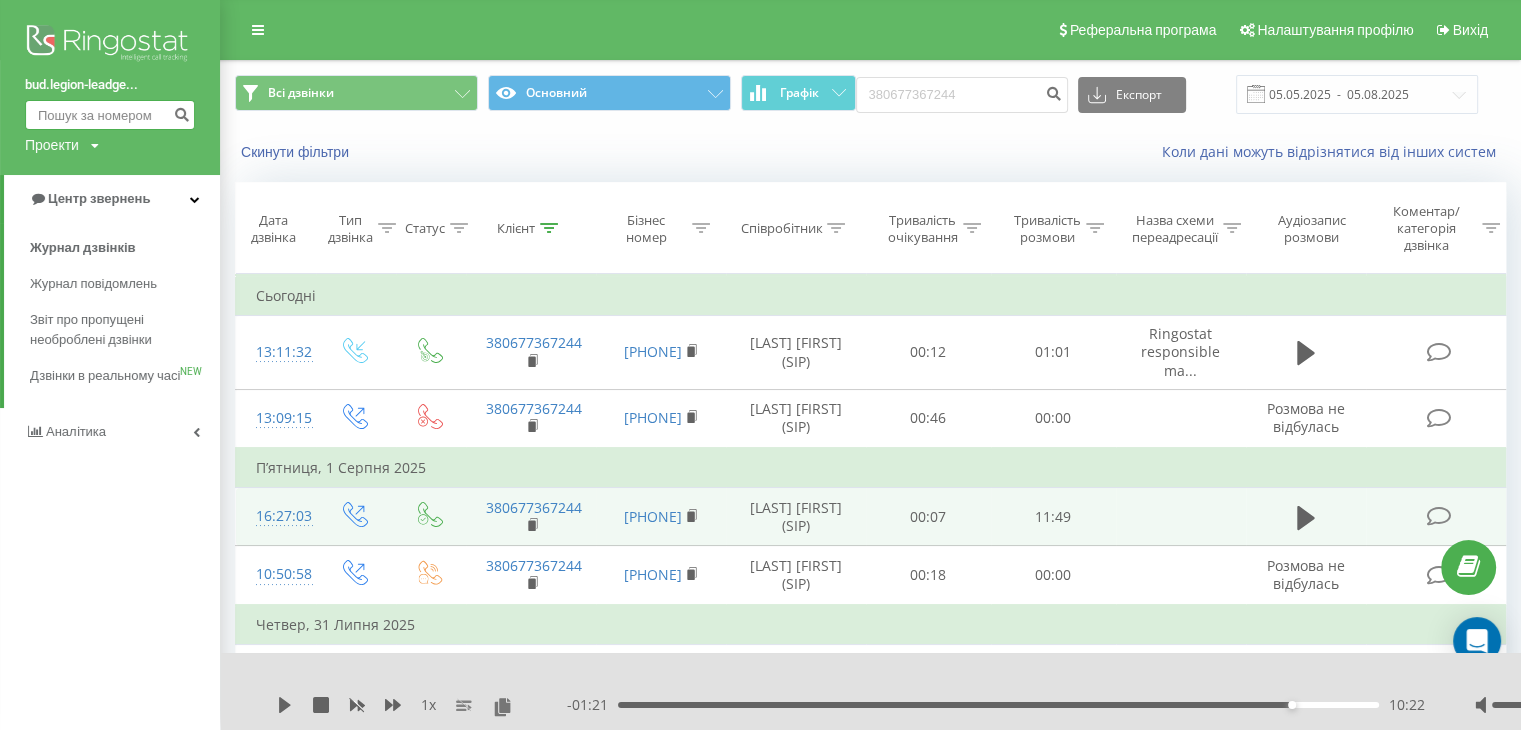 paste on "0 93 313 77 85" 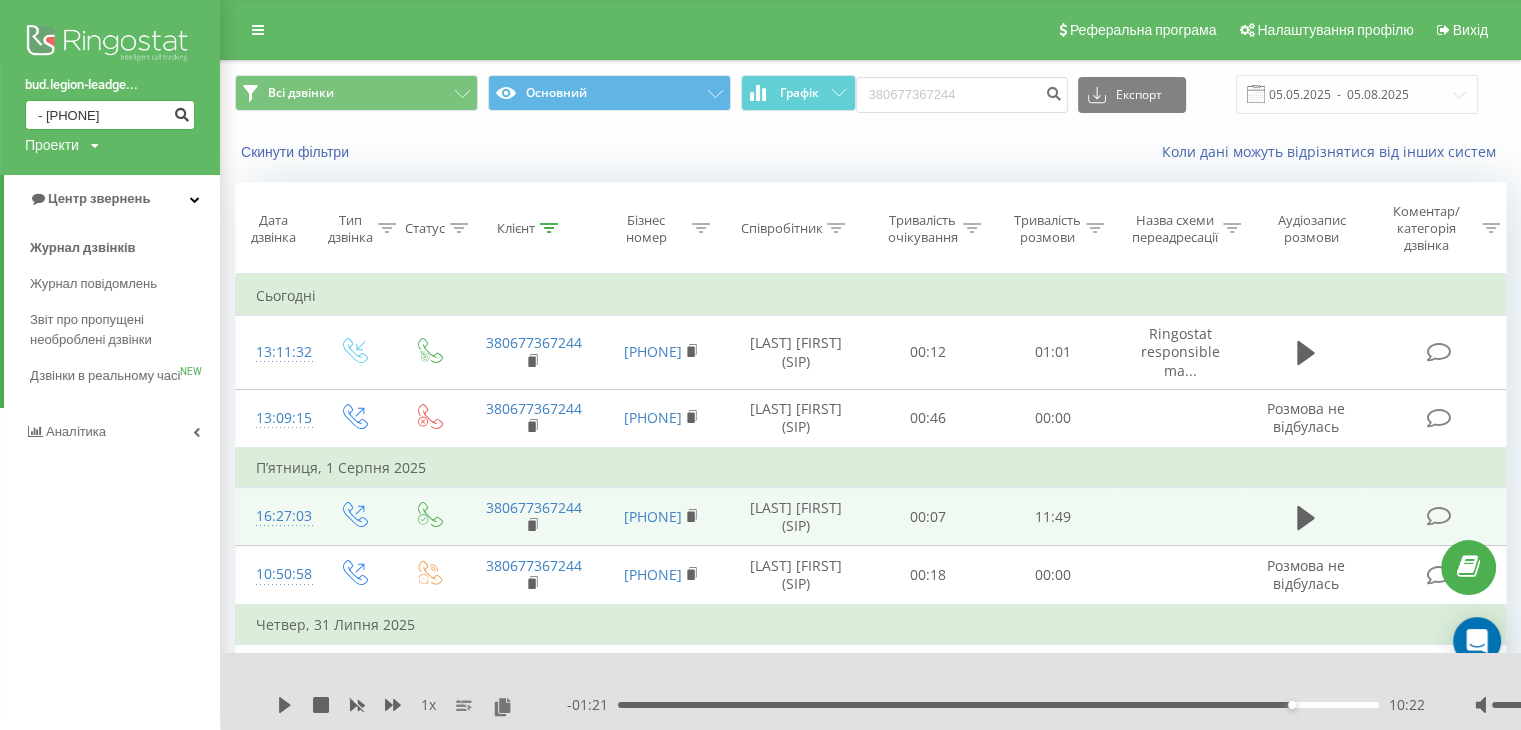 type on "0 93 313 77 85" 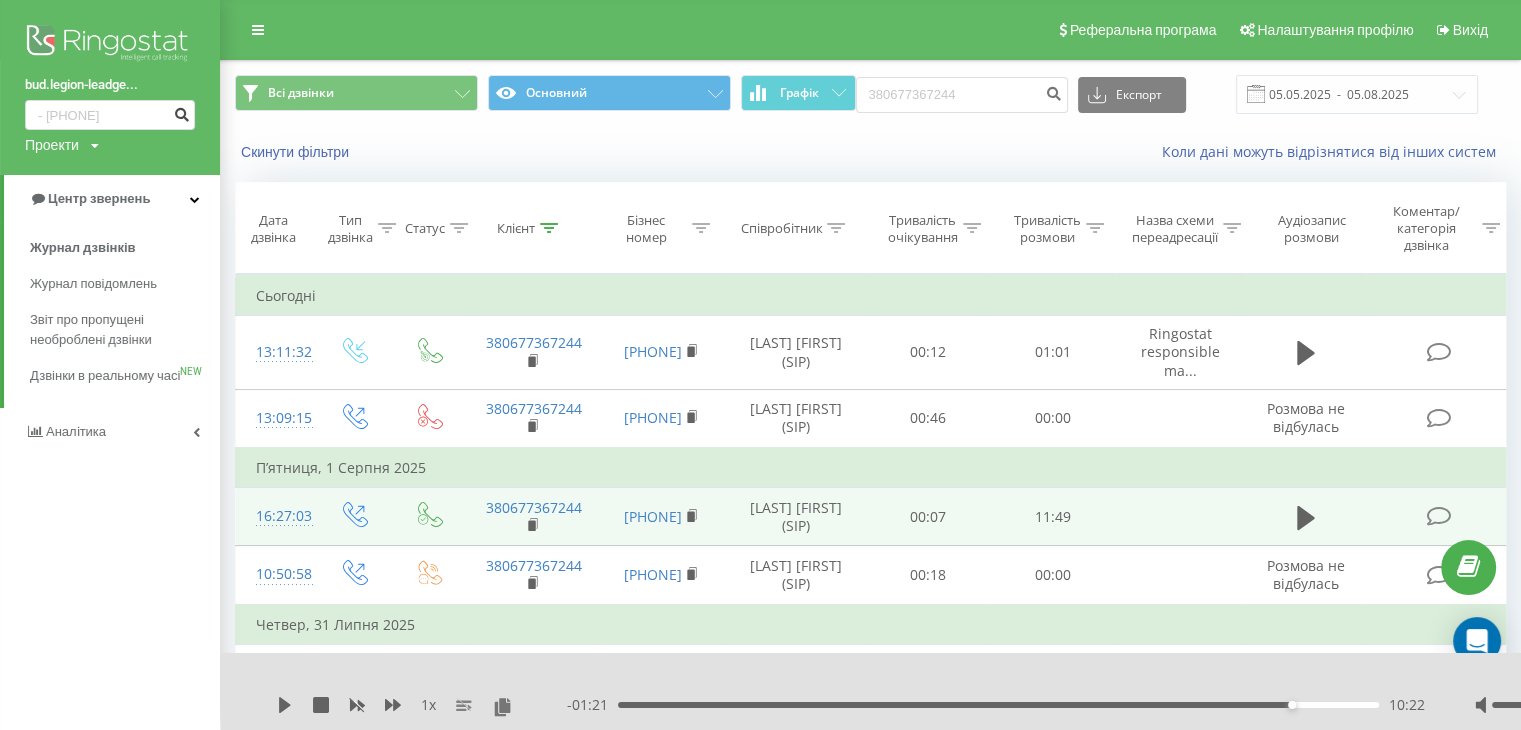 click at bounding box center [181, 112] 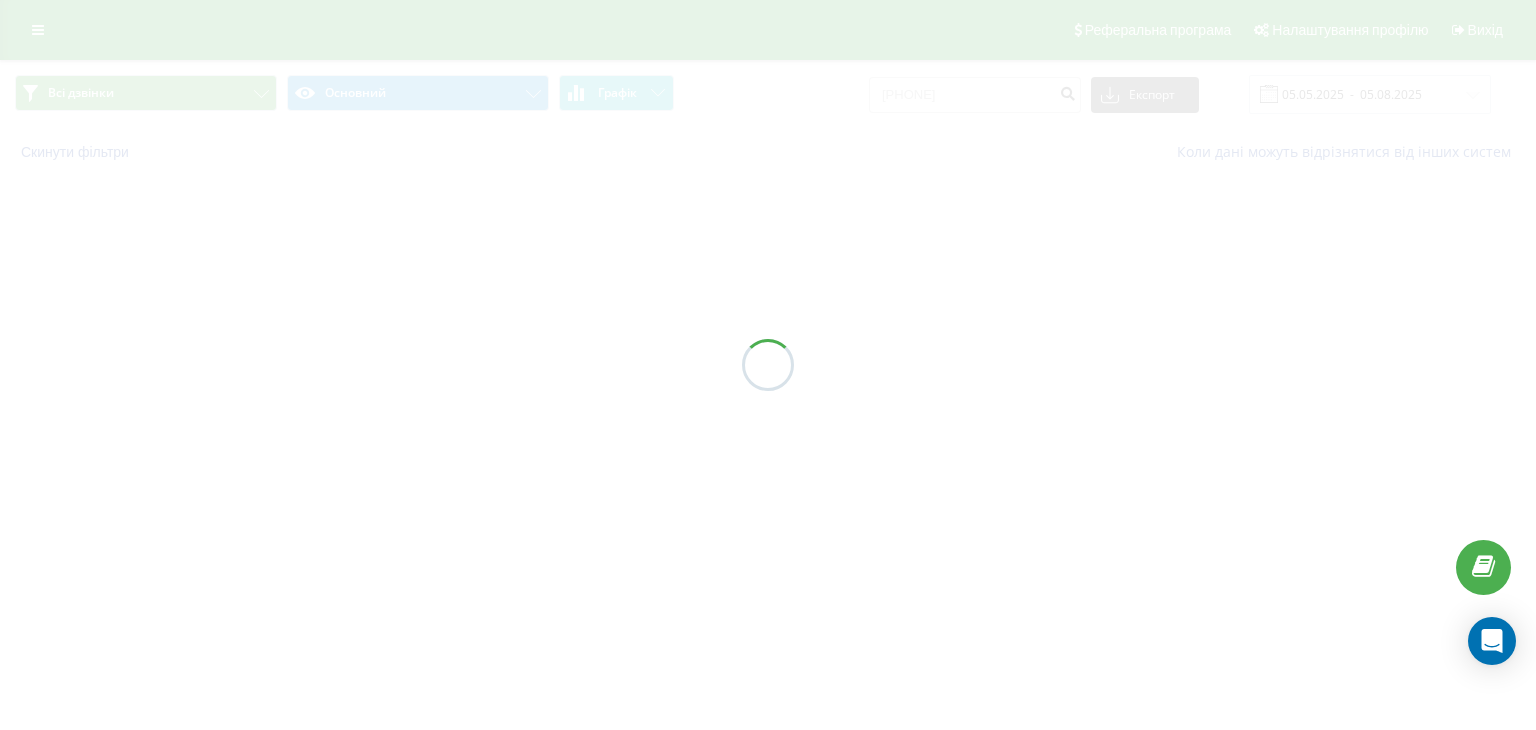 scroll, scrollTop: 0, scrollLeft: 0, axis: both 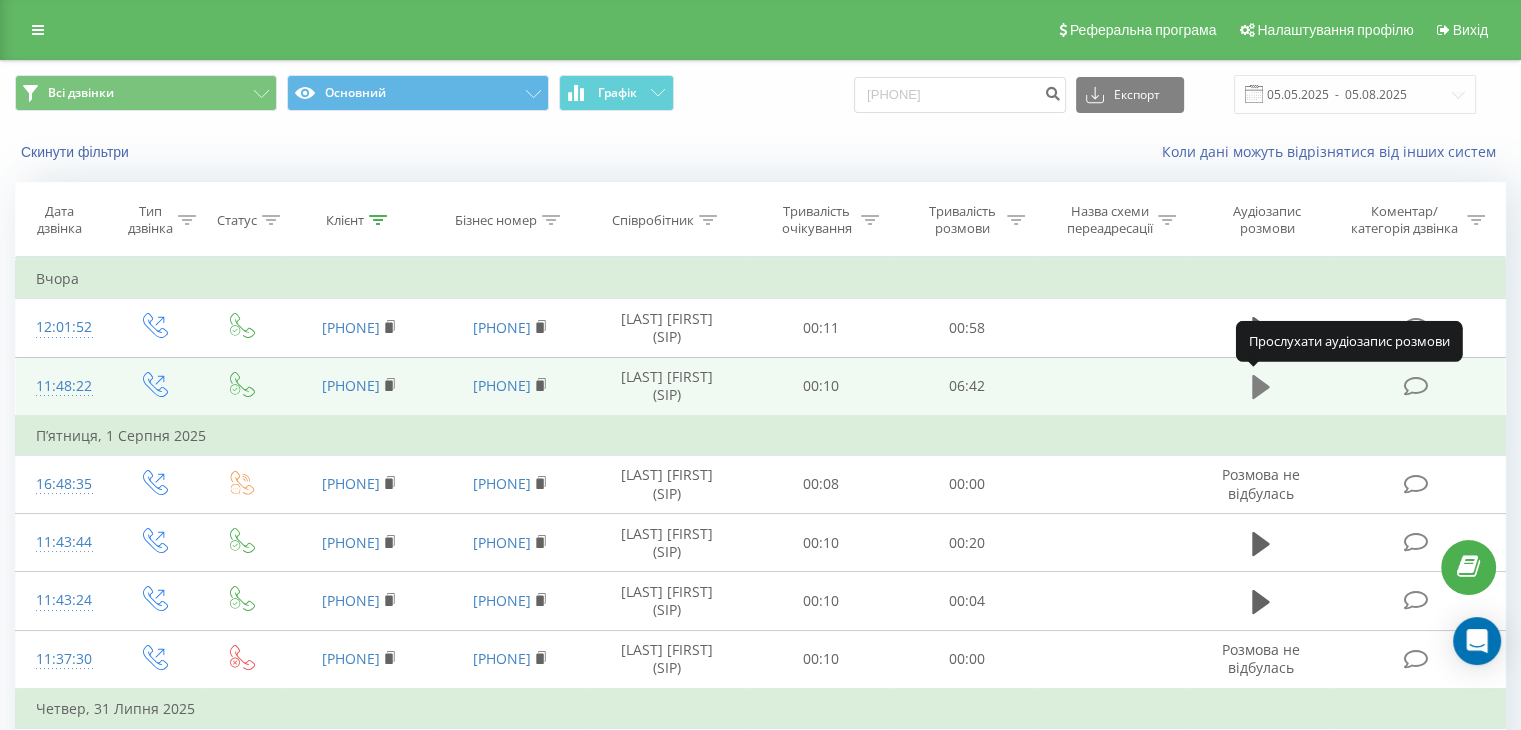 click 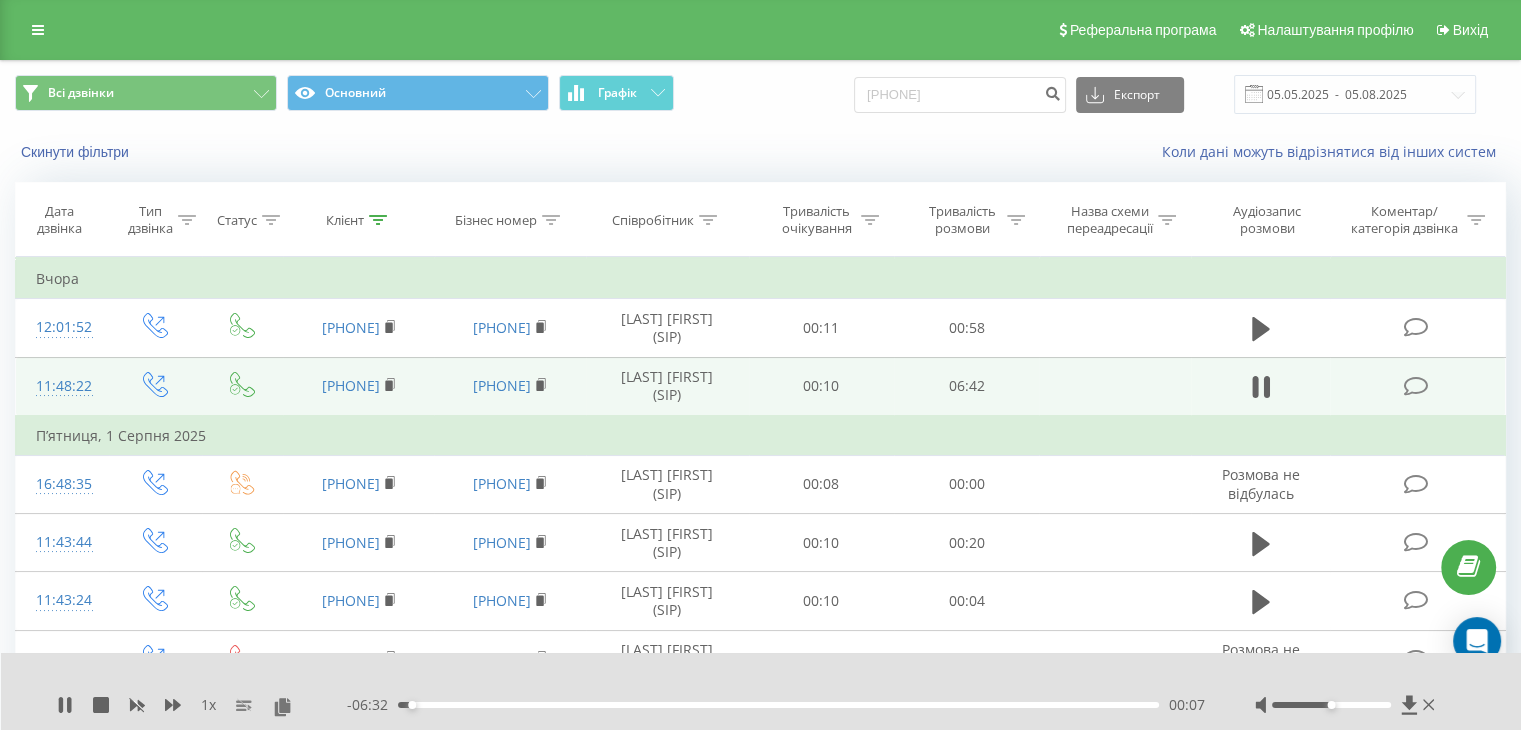 click on "00:07" at bounding box center (778, 705) 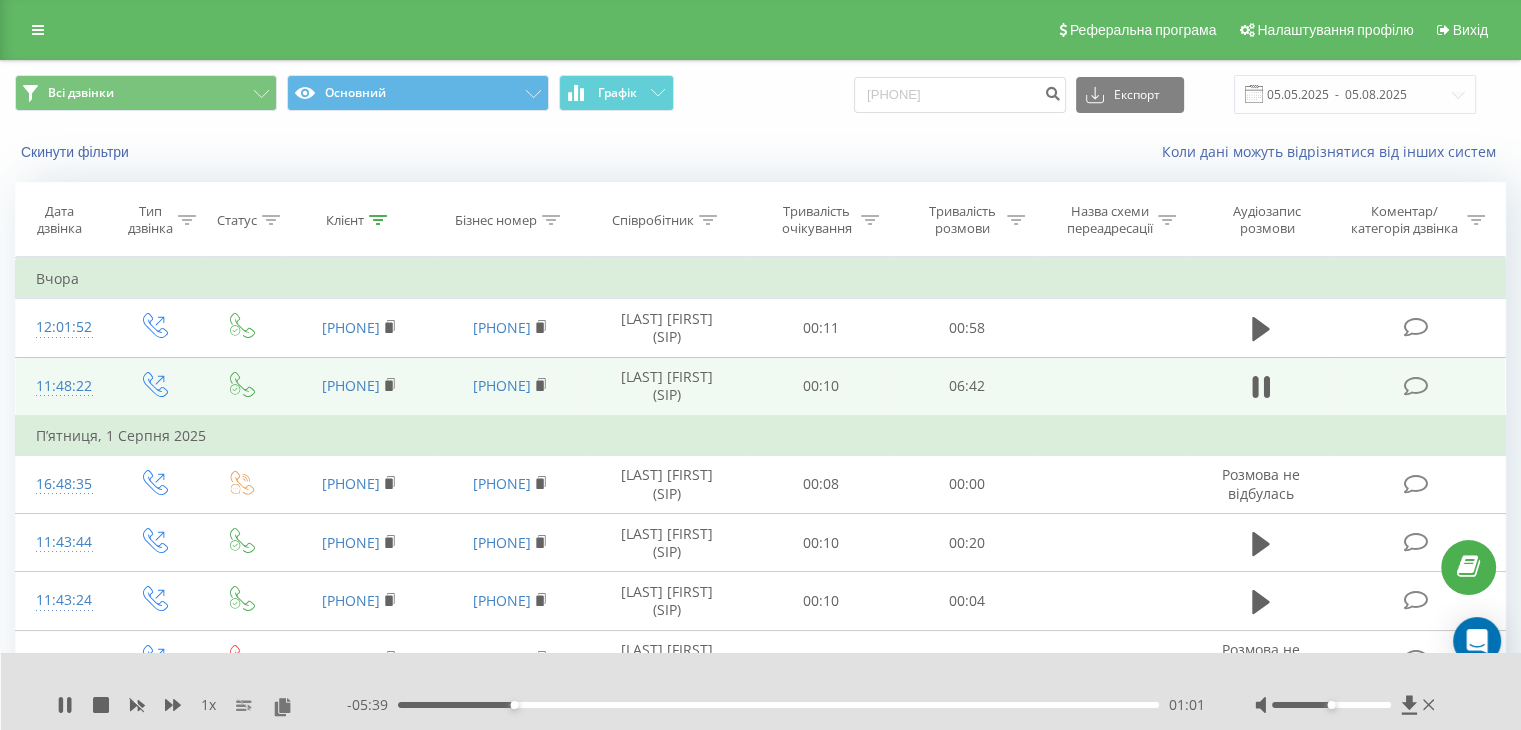 click on "01:01" at bounding box center [778, 705] 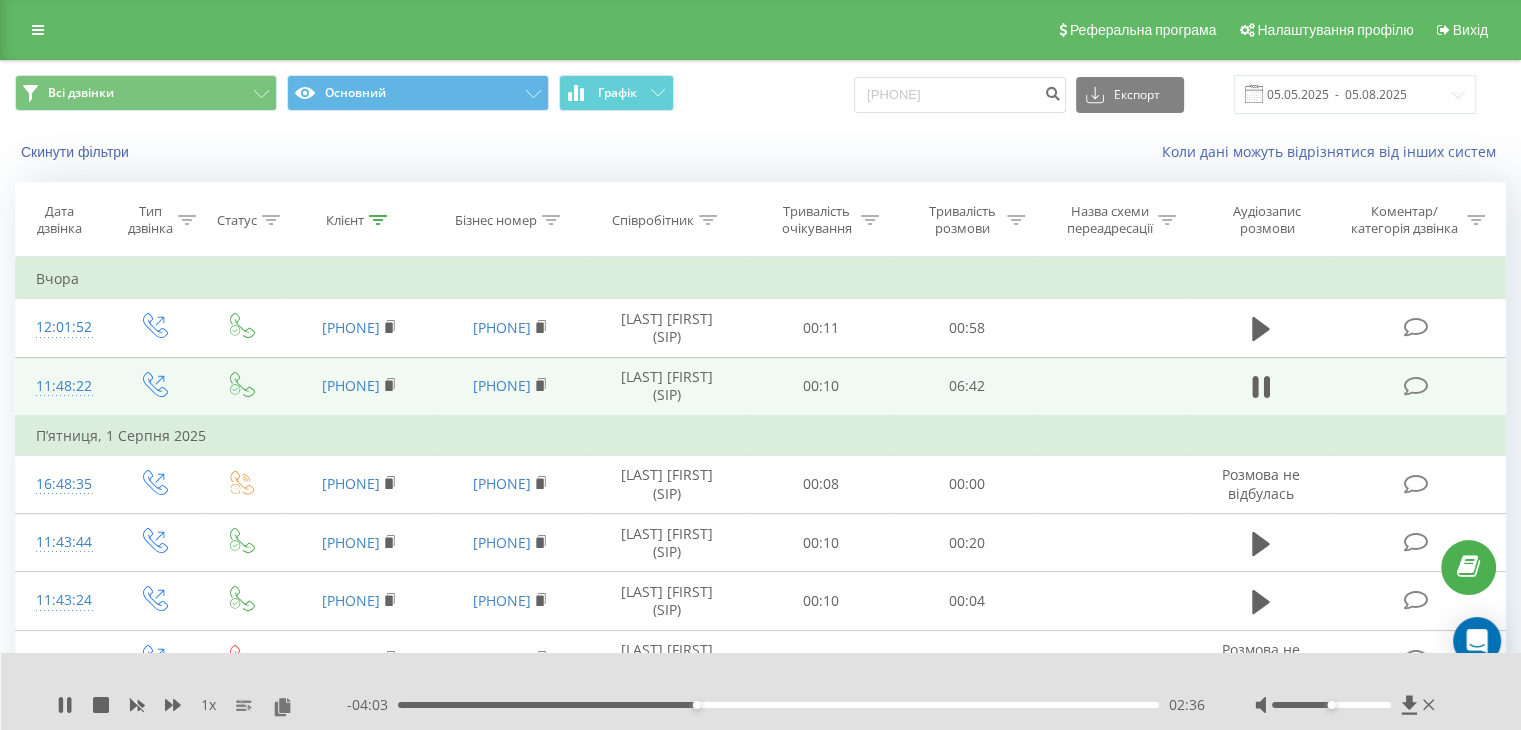 click on "02:36" at bounding box center (778, 705) 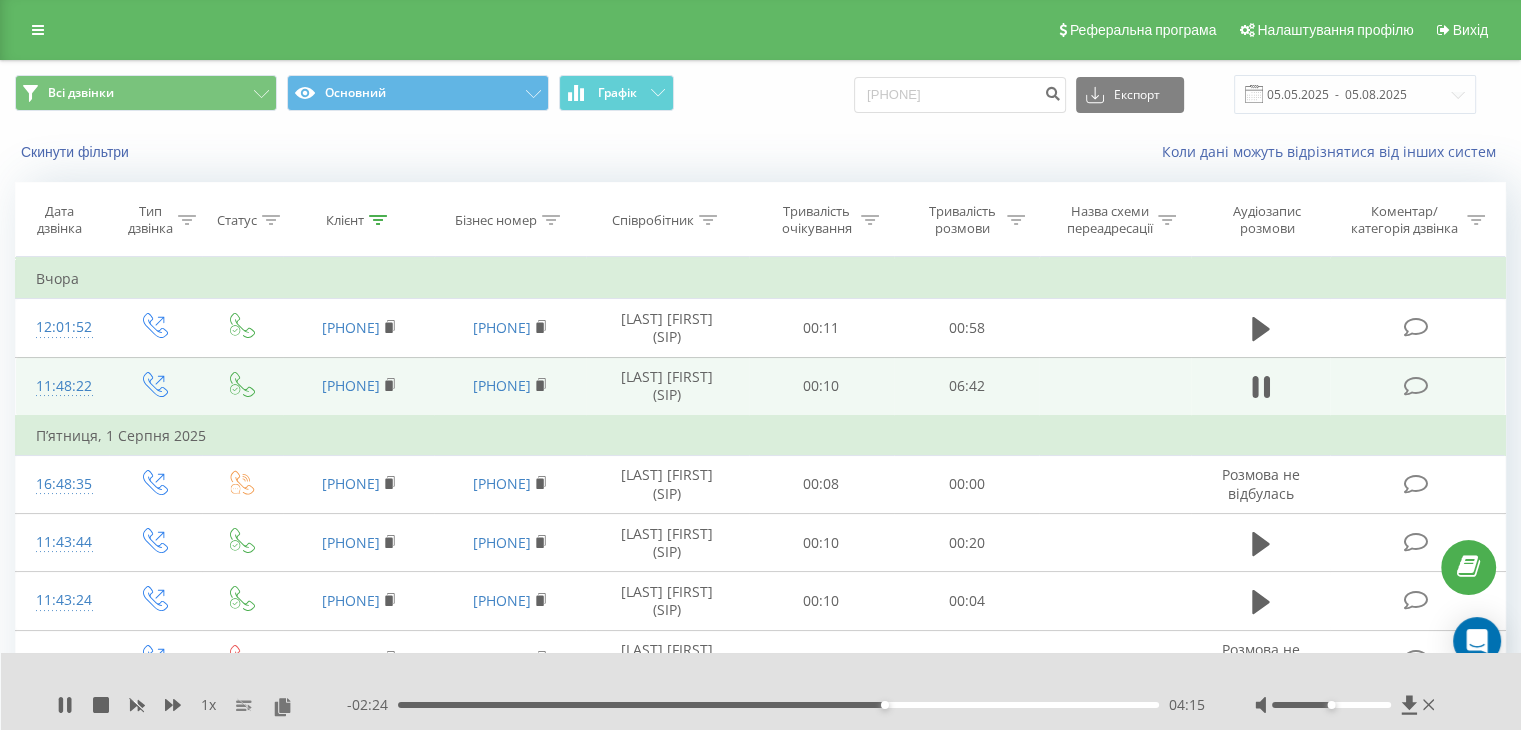 click on "04:15" at bounding box center (778, 705) 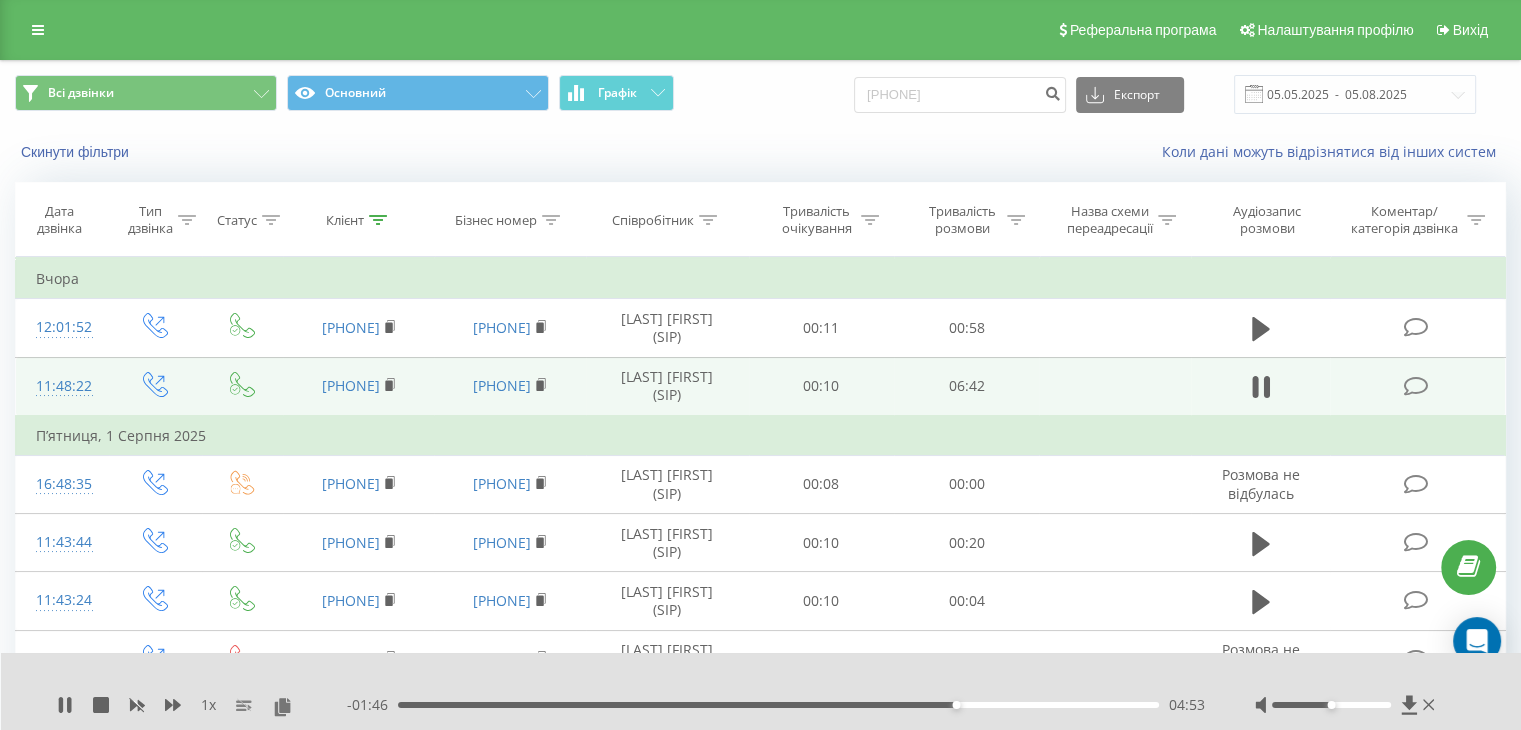 click on "04:53" at bounding box center (778, 705) 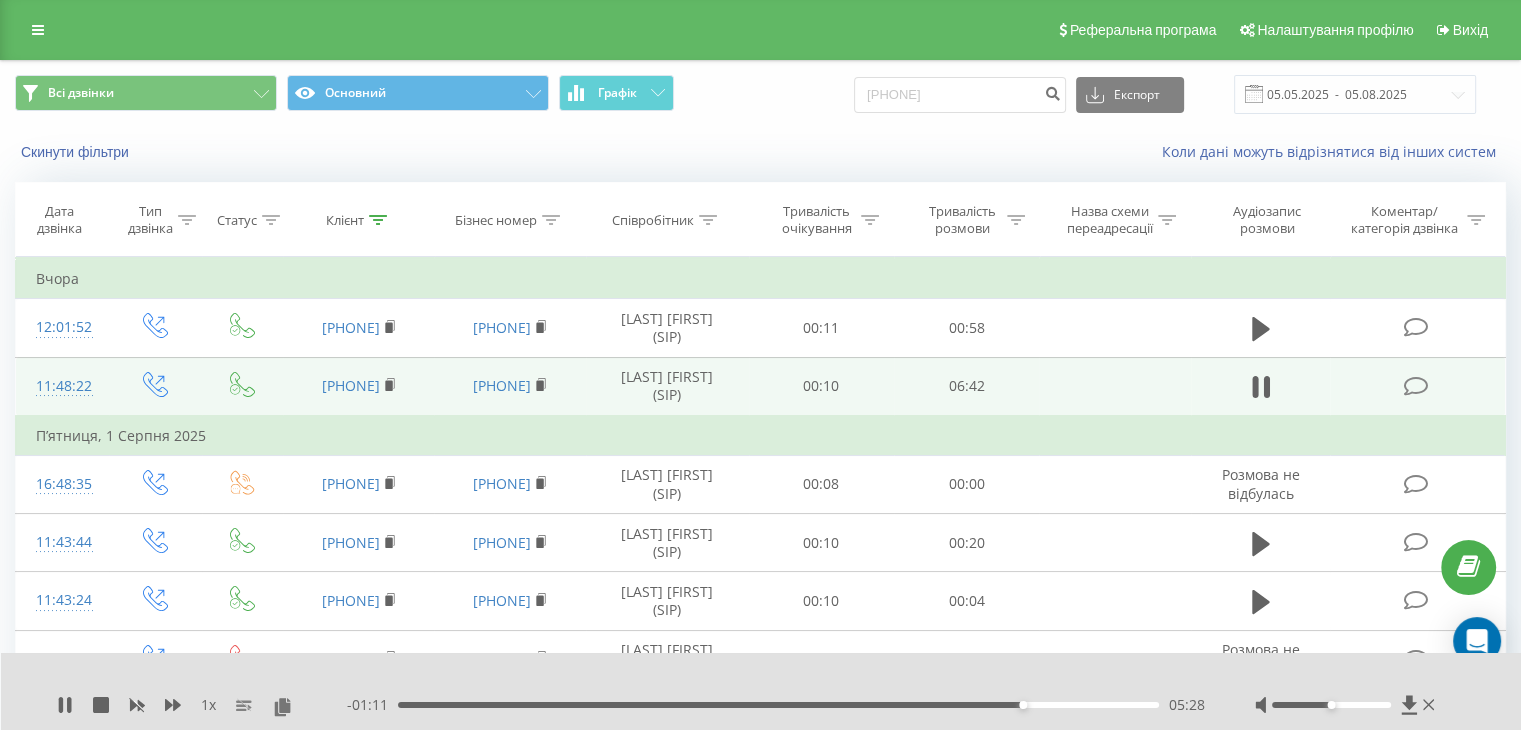 click on "05:28" at bounding box center [778, 705] 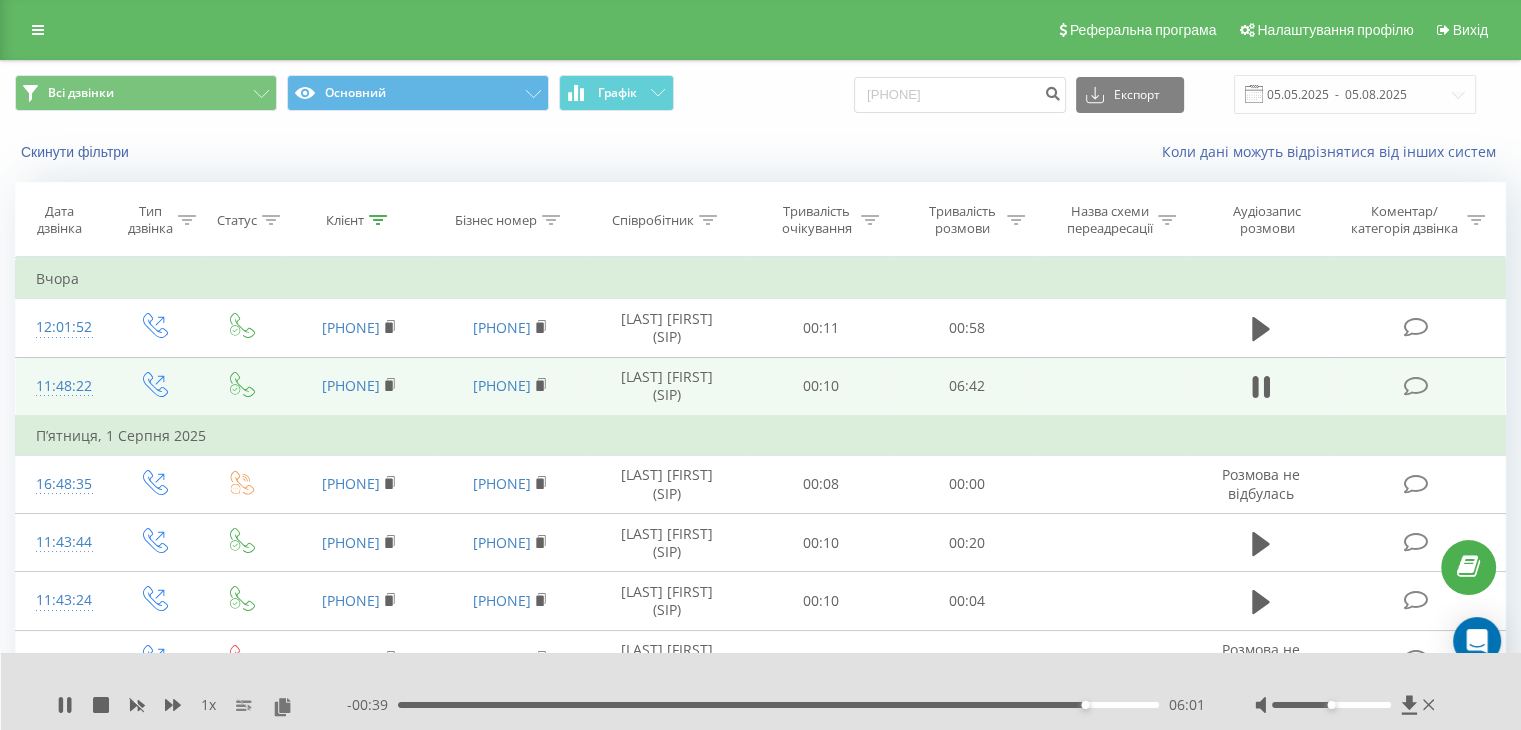click on "06:01" at bounding box center [778, 705] 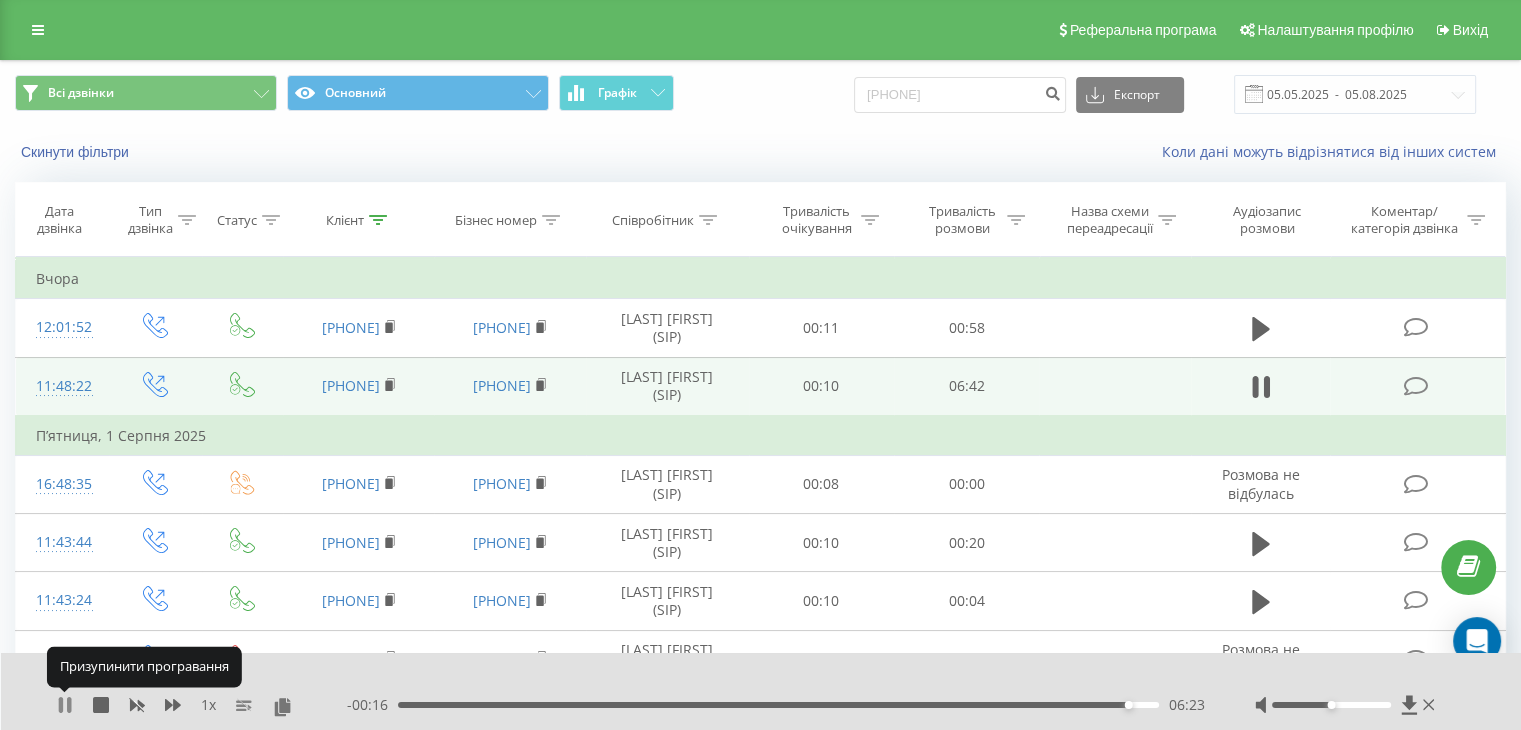 click 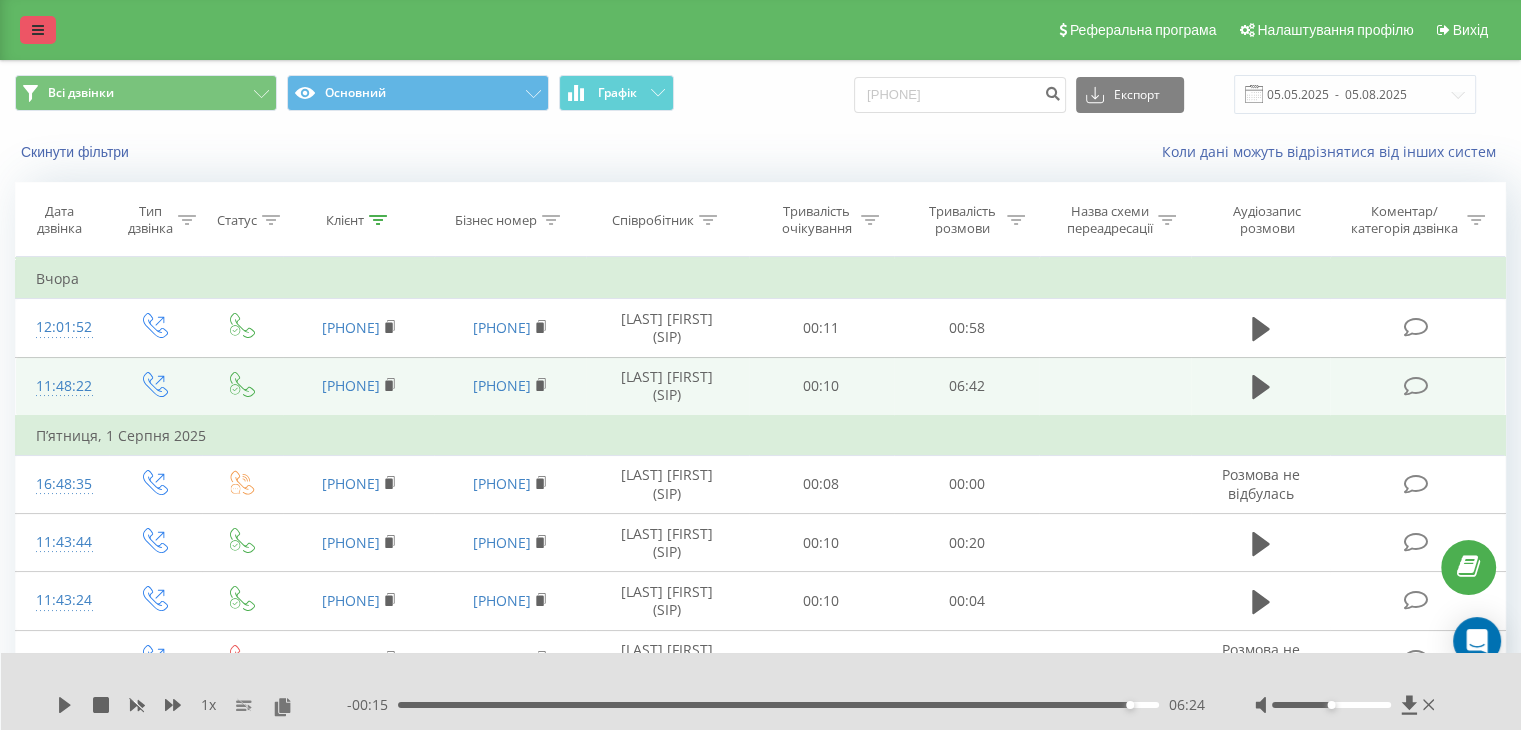 click at bounding box center (38, 30) 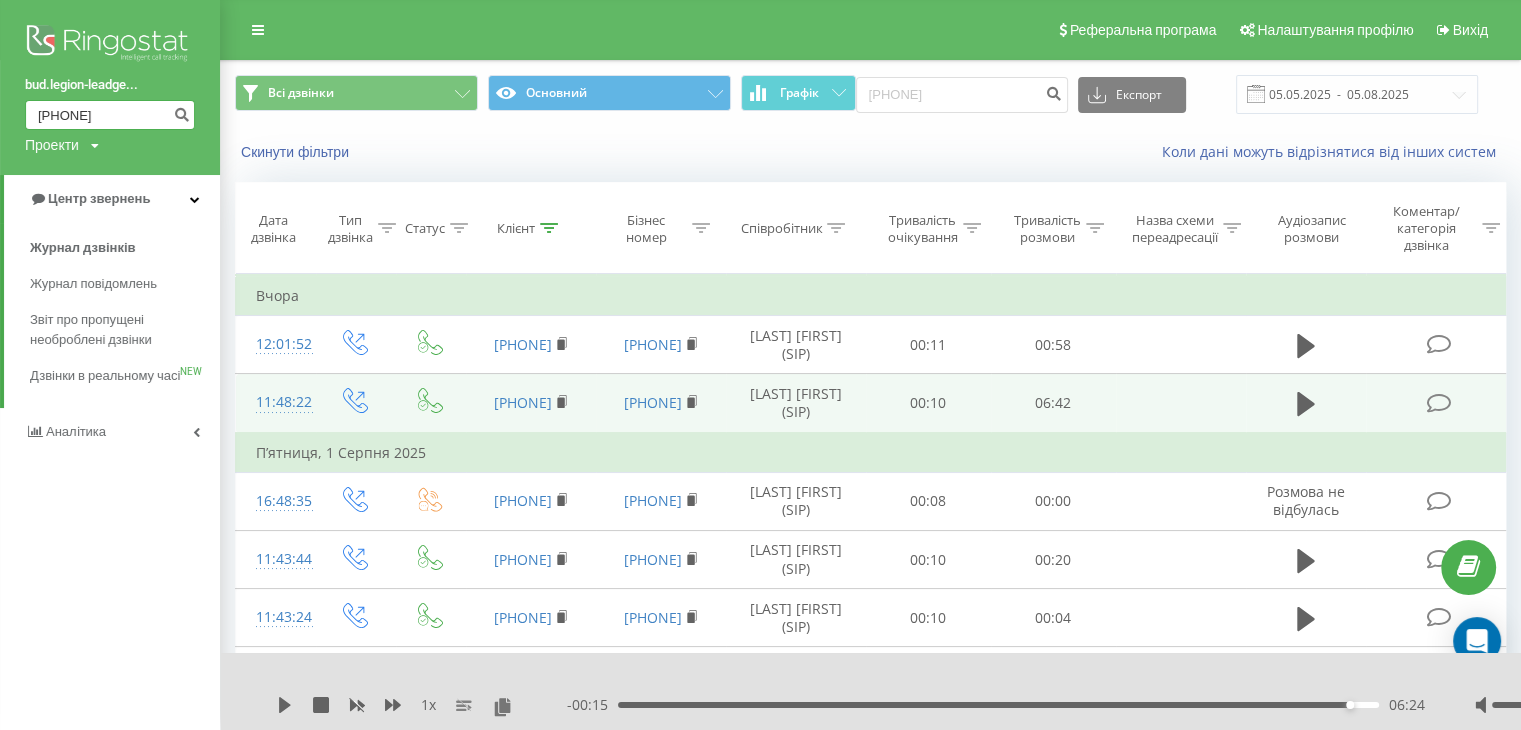 click on "0933137785" at bounding box center [110, 115] 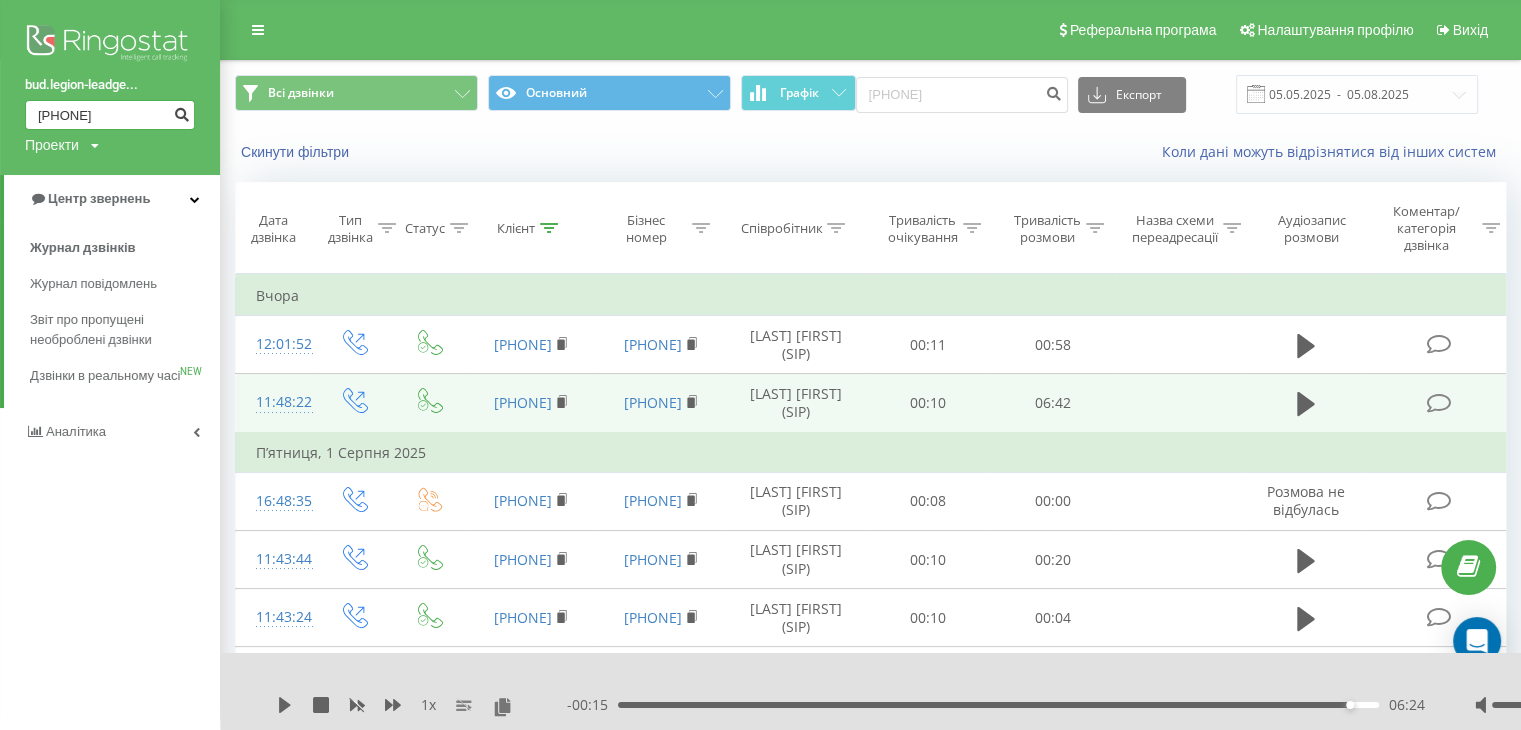 type on "[PHONE]" 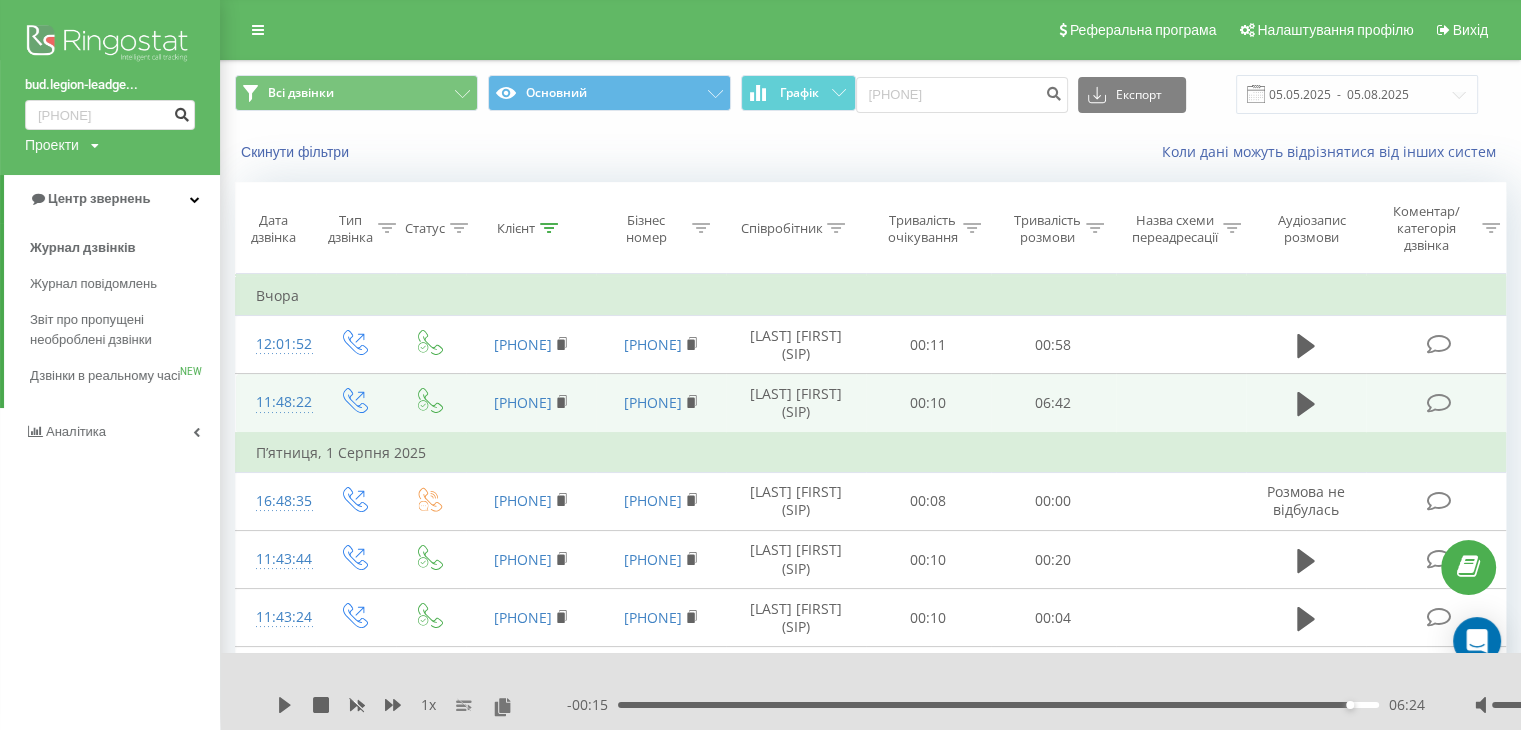 click at bounding box center (181, 112) 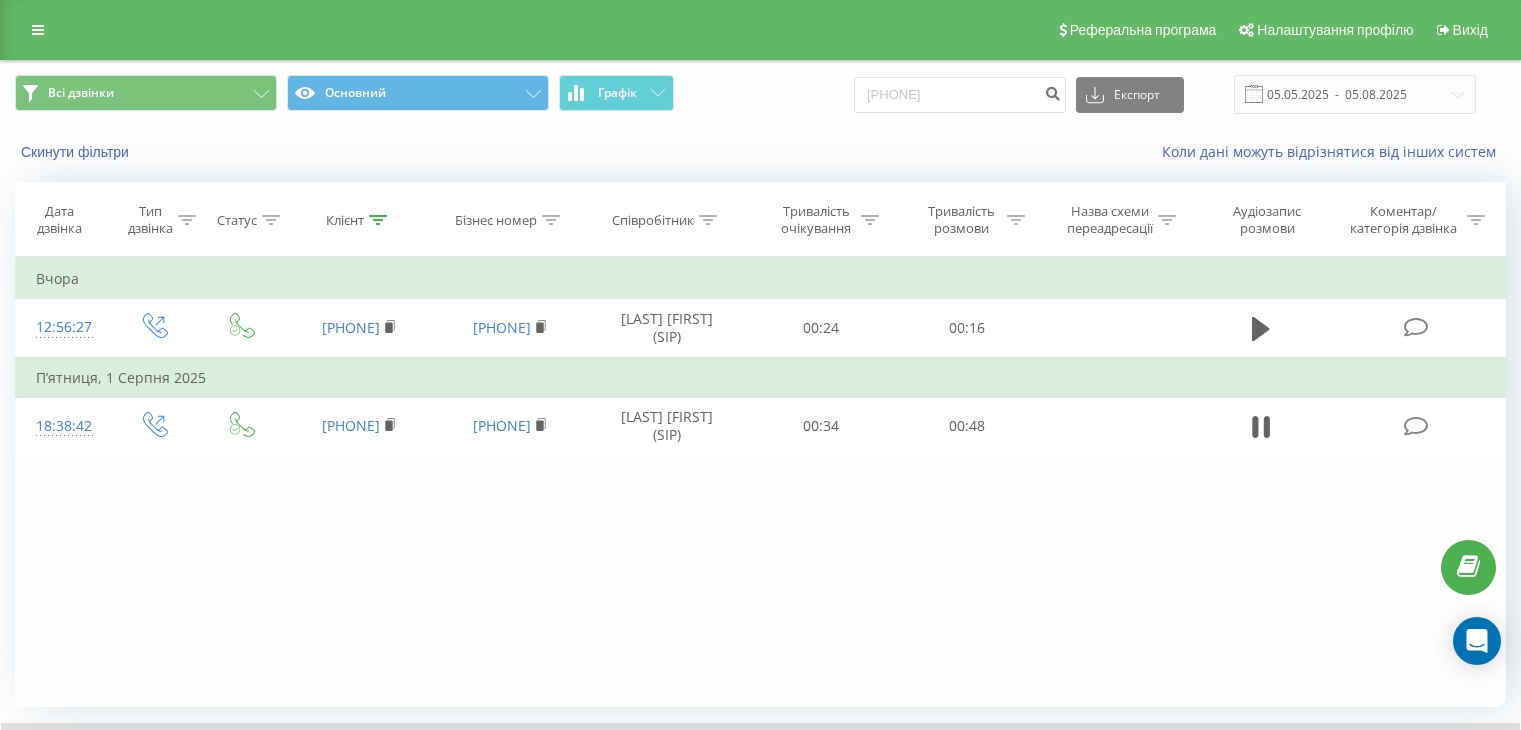 scroll, scrollTop: 128, scrollLeft: 0, axis: vertical 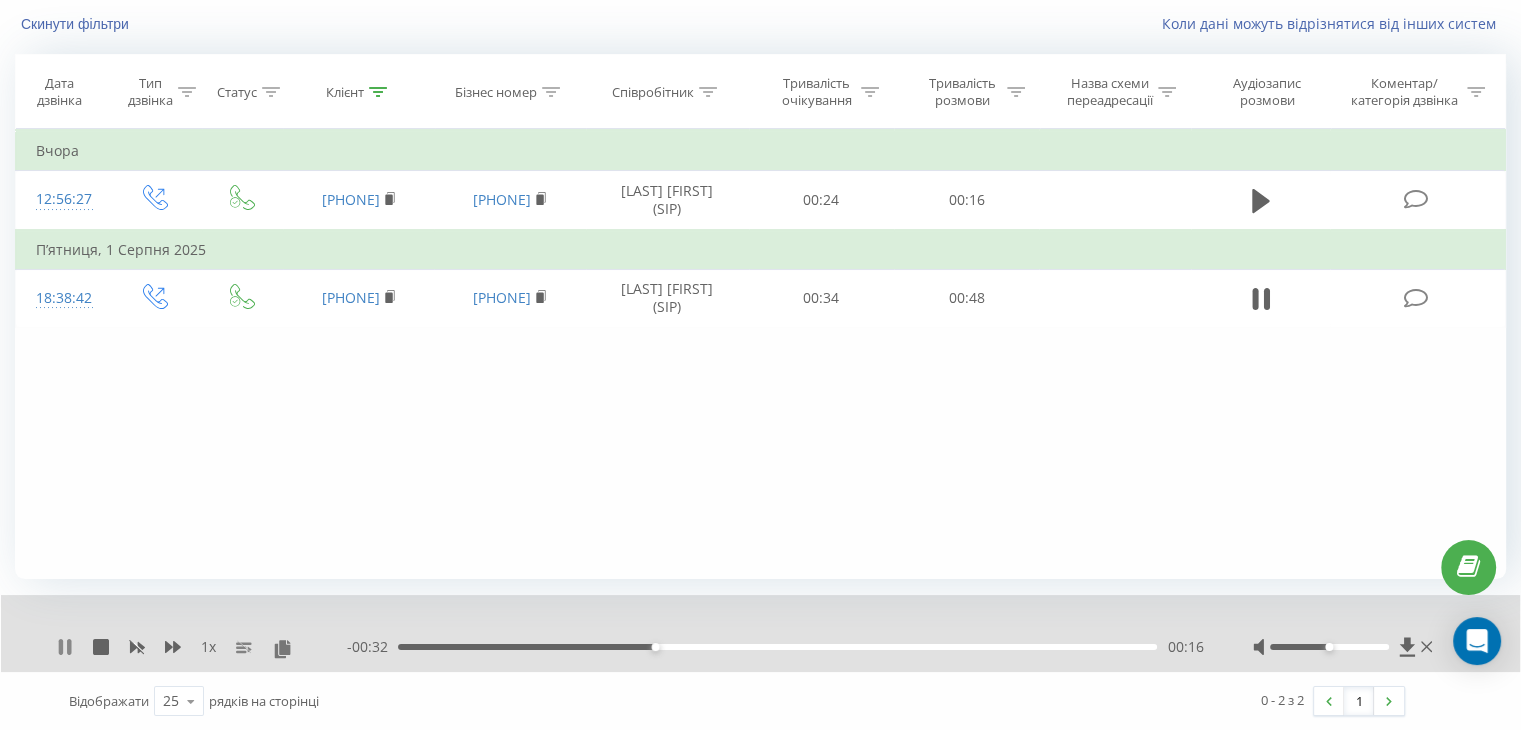 click 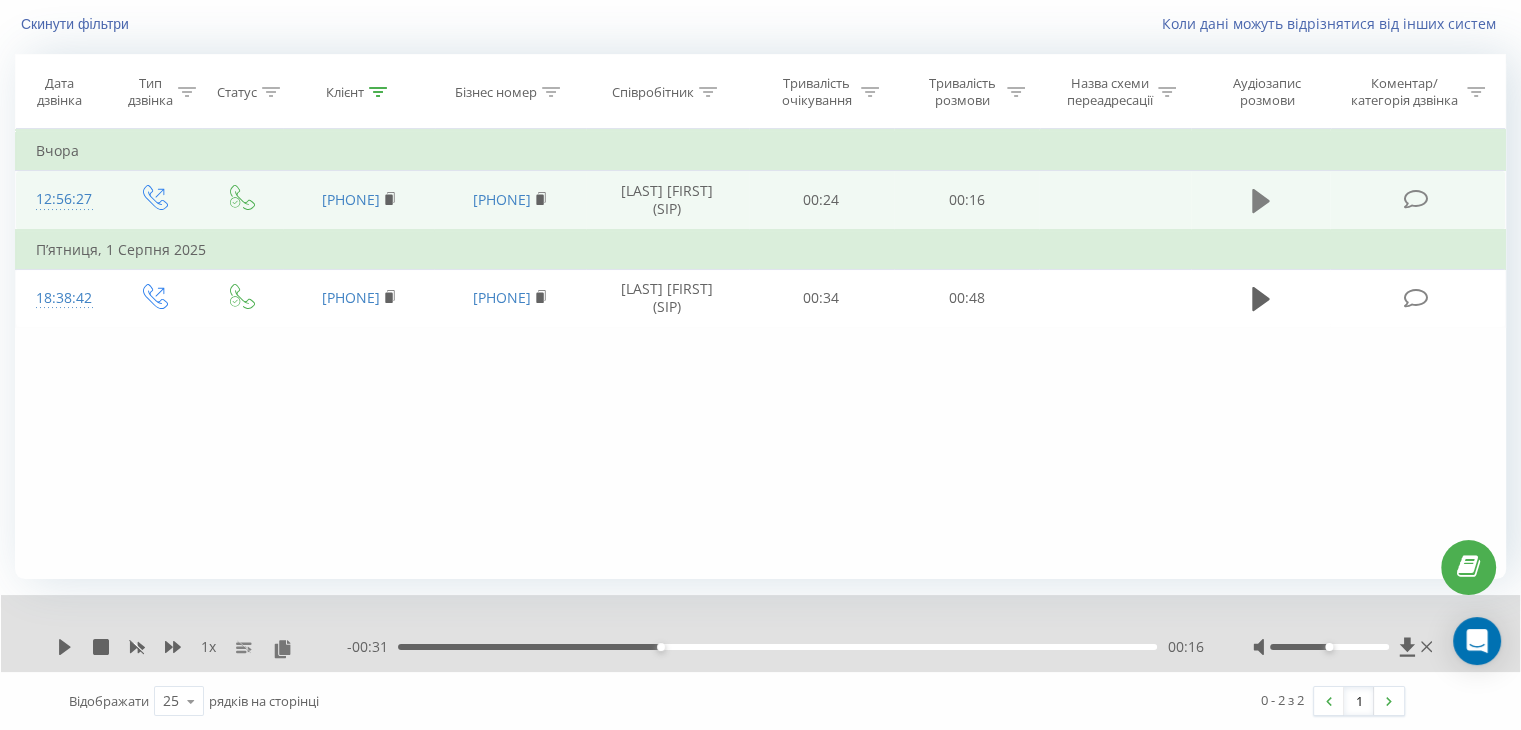 click 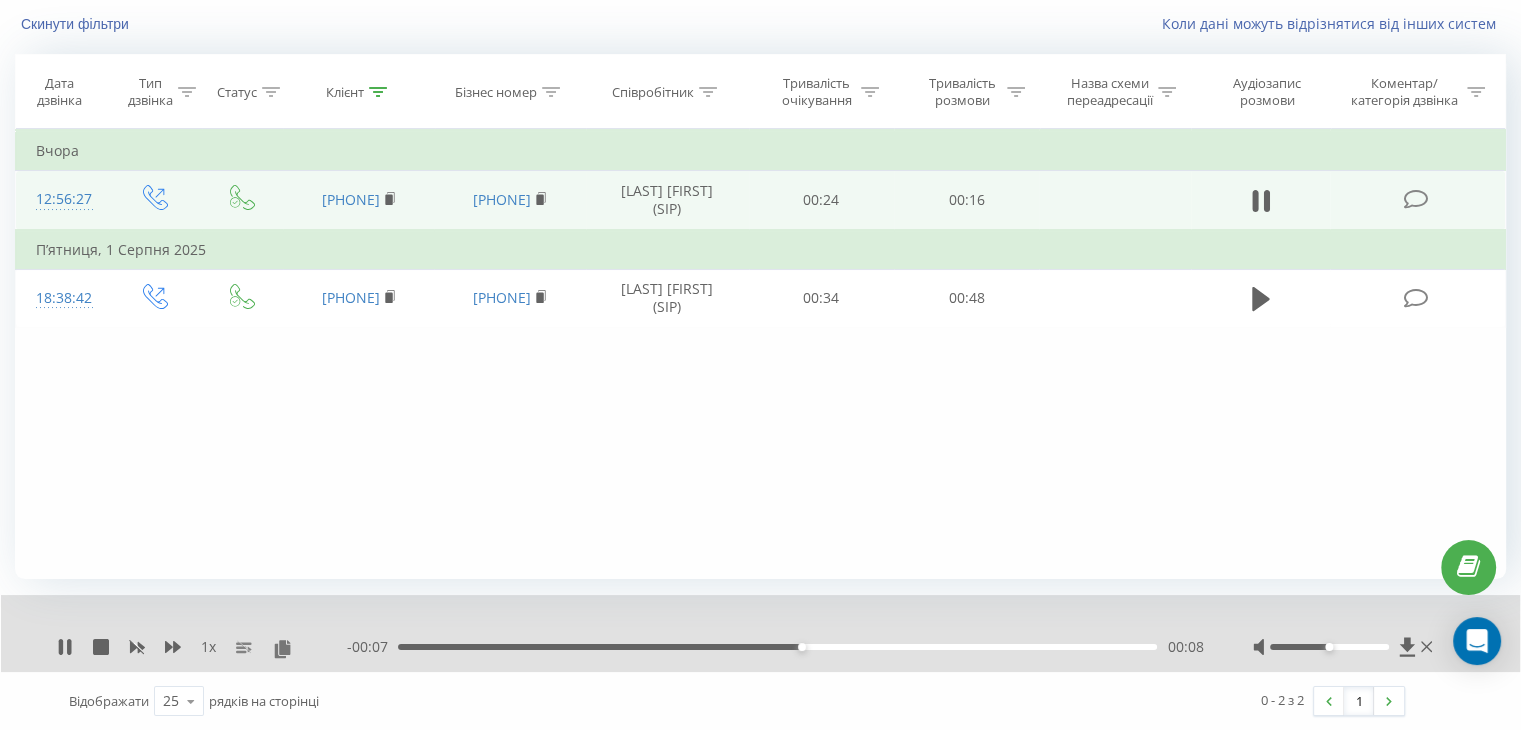 click on "00:08" at bounding box center (777, 647) 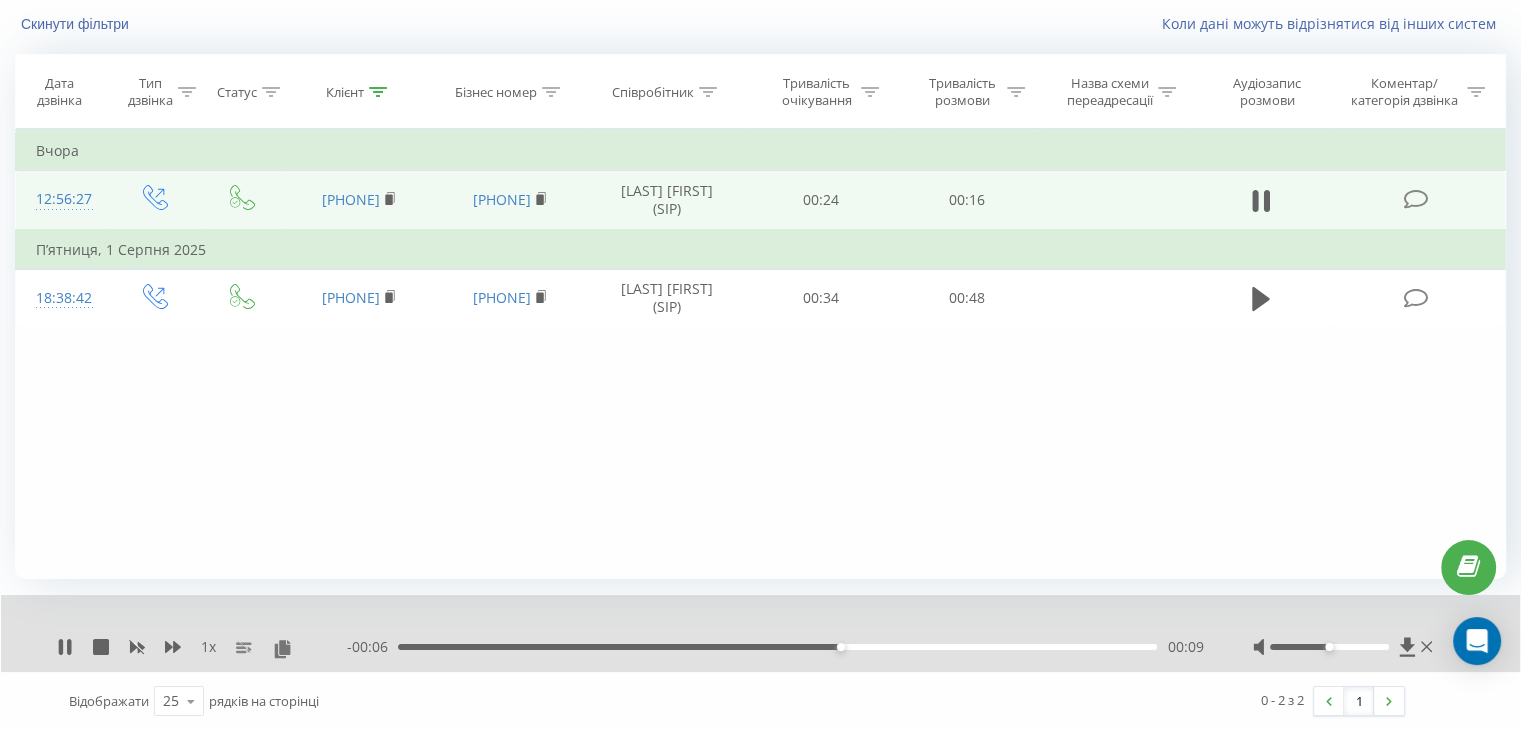 click on "00:09" at bounding box center (777, 647) 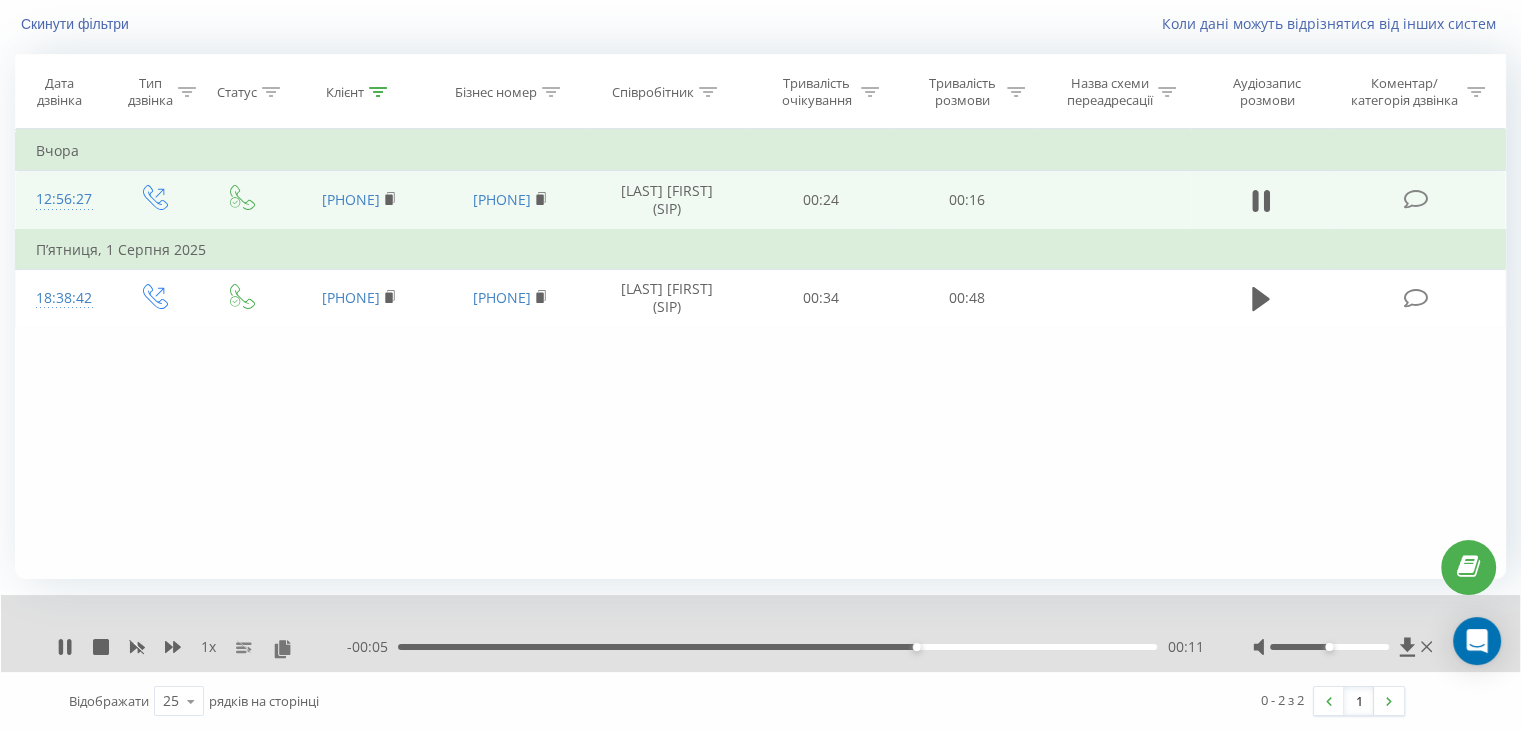 click on "00:11" at bounding box center [777, 647] 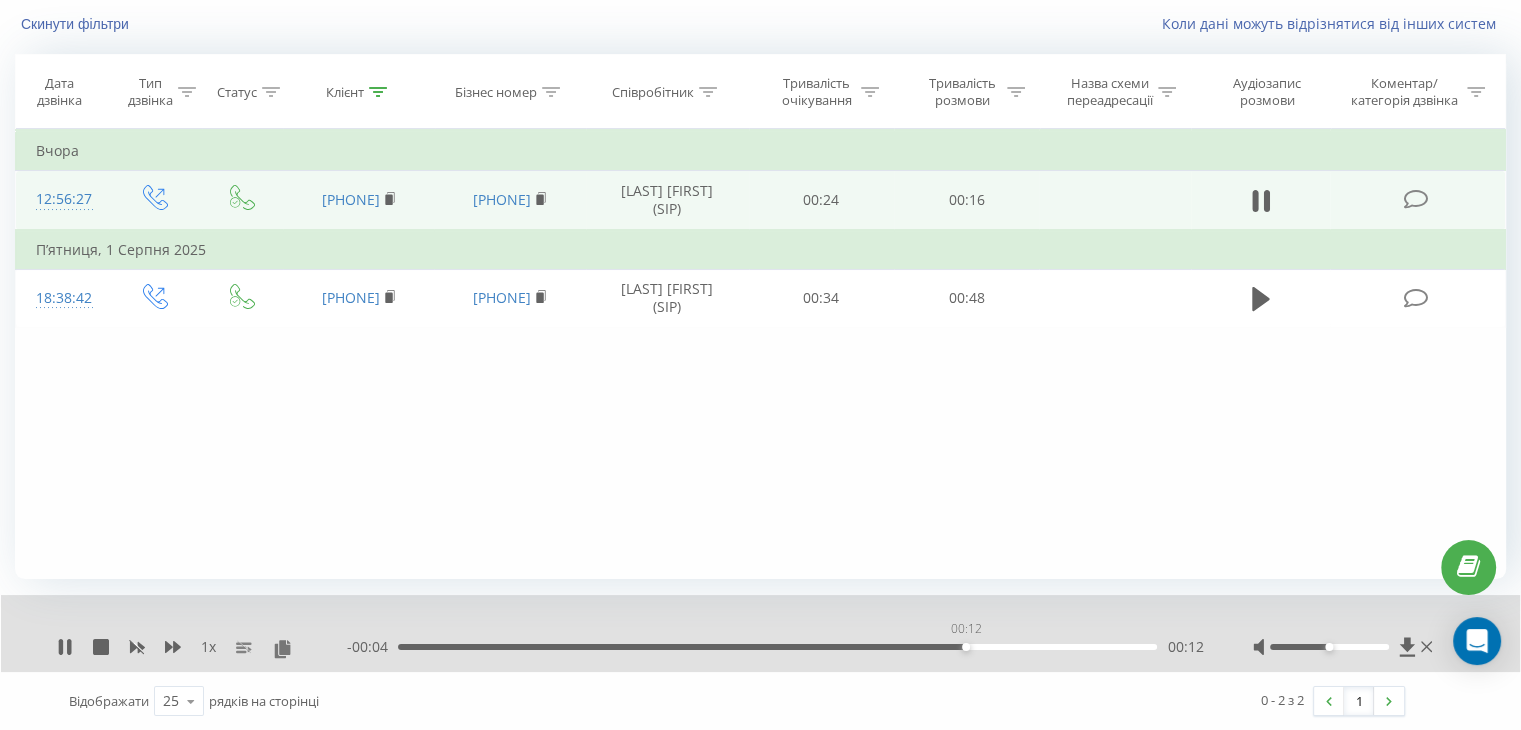 click on "00:12" at bounding box center (777, 647) 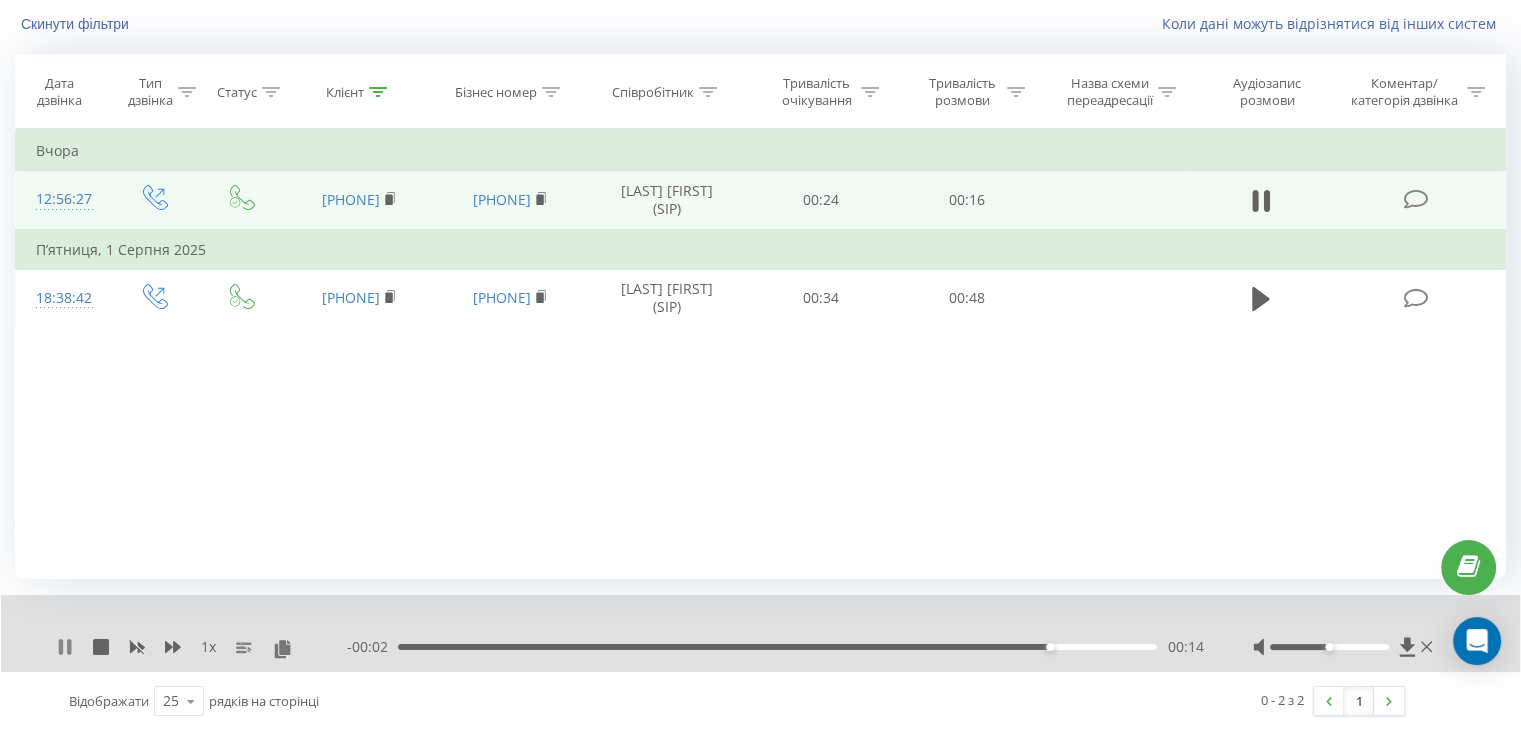 click 